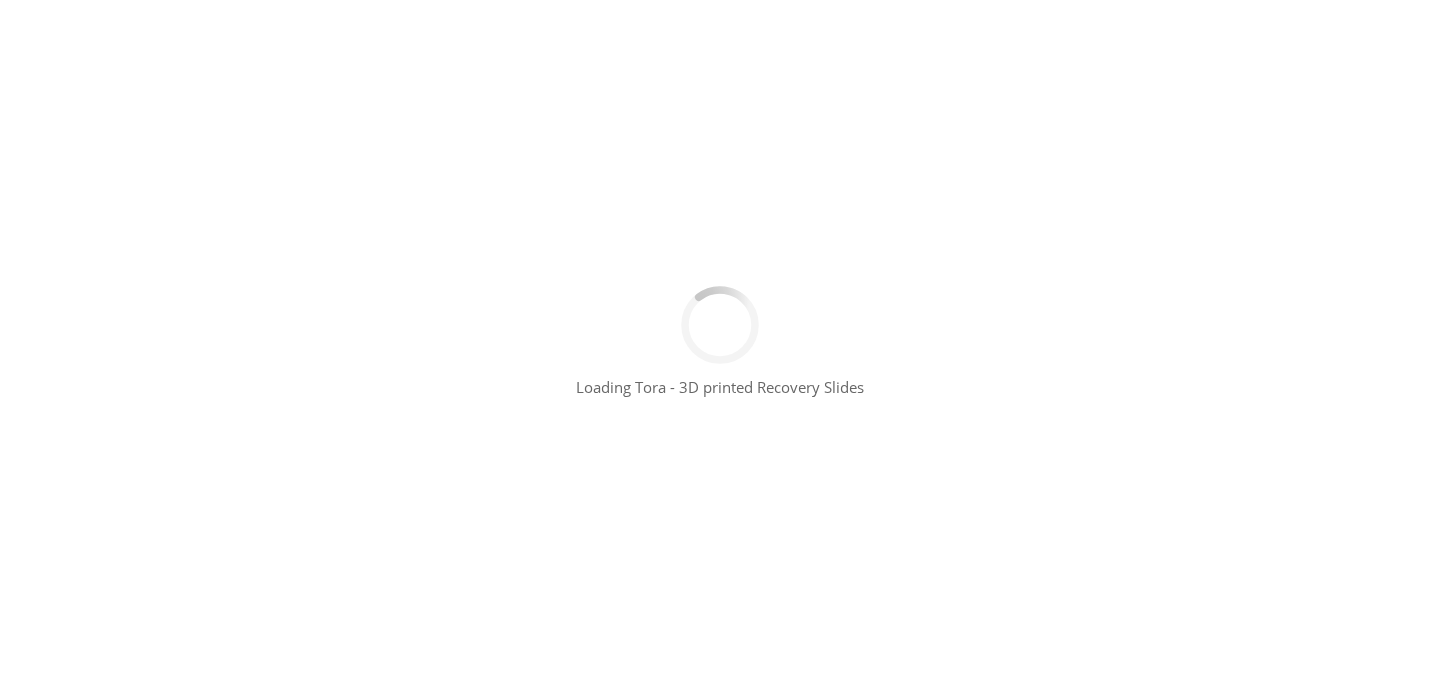 scroll, scrollTop: 0, scrollLeft: 0, axis: both 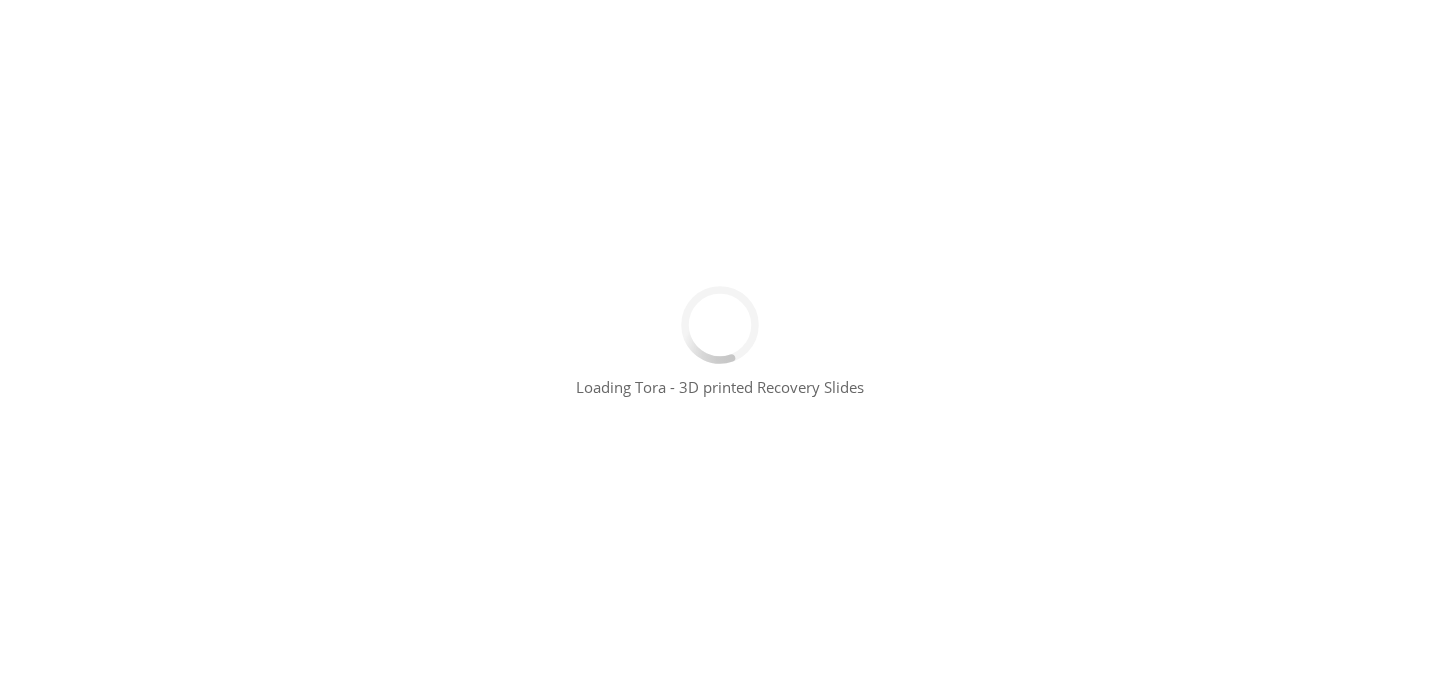type 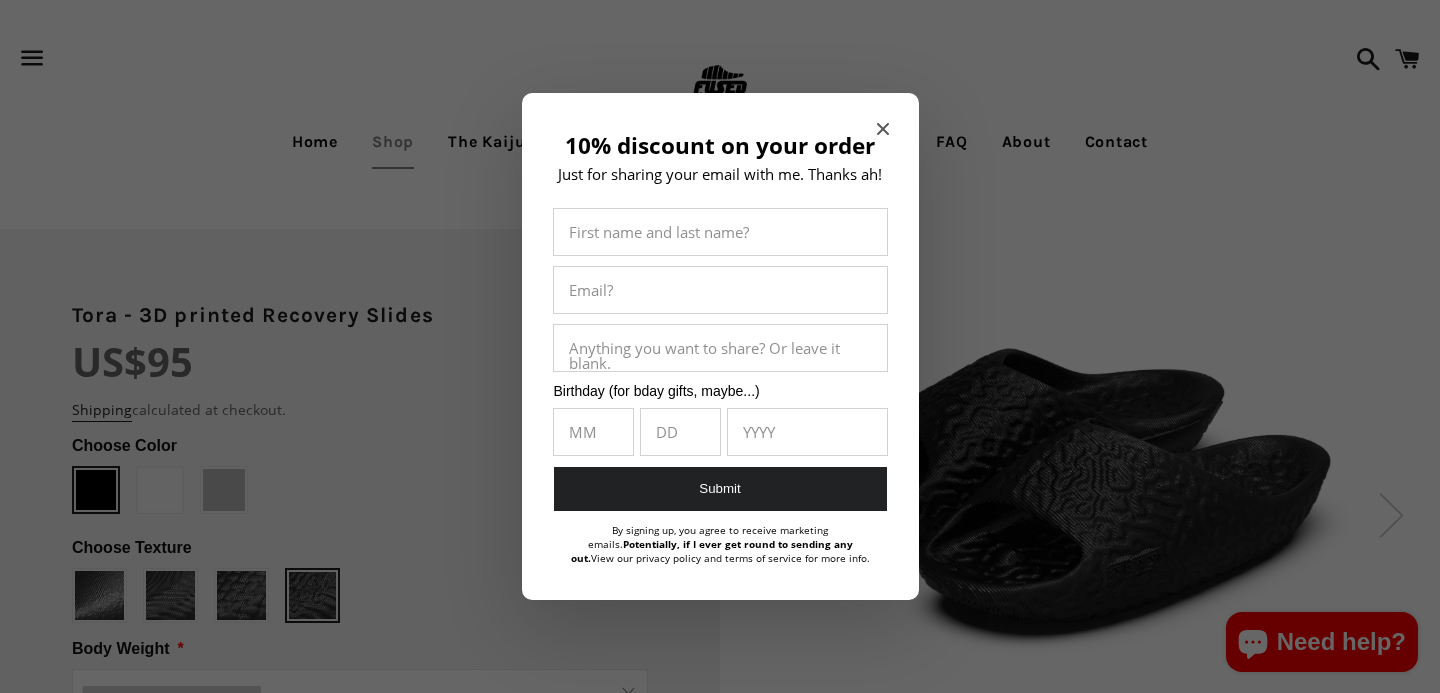 click at bounding box center [720, 346] 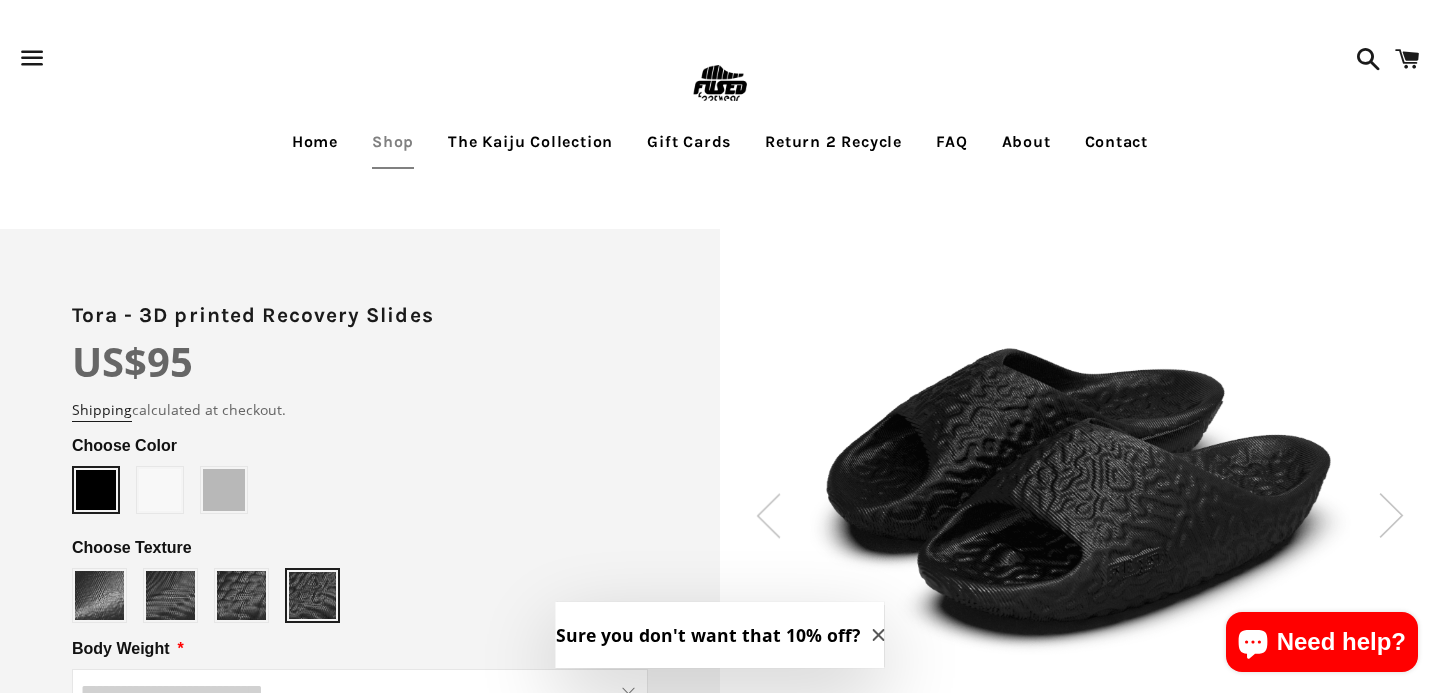 click on "Home" at bounding box center [315, 142] 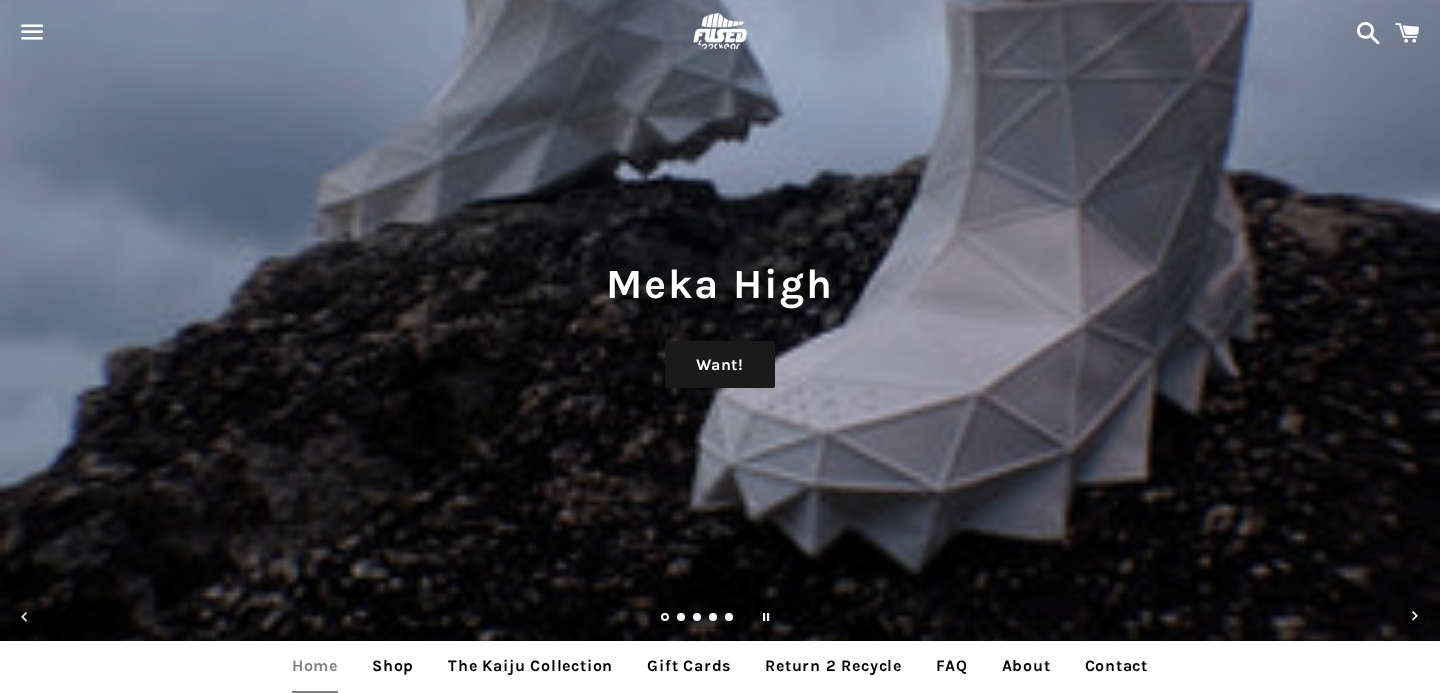 scroll, scrollTop: 0, scrollLeft: 0, axis: both 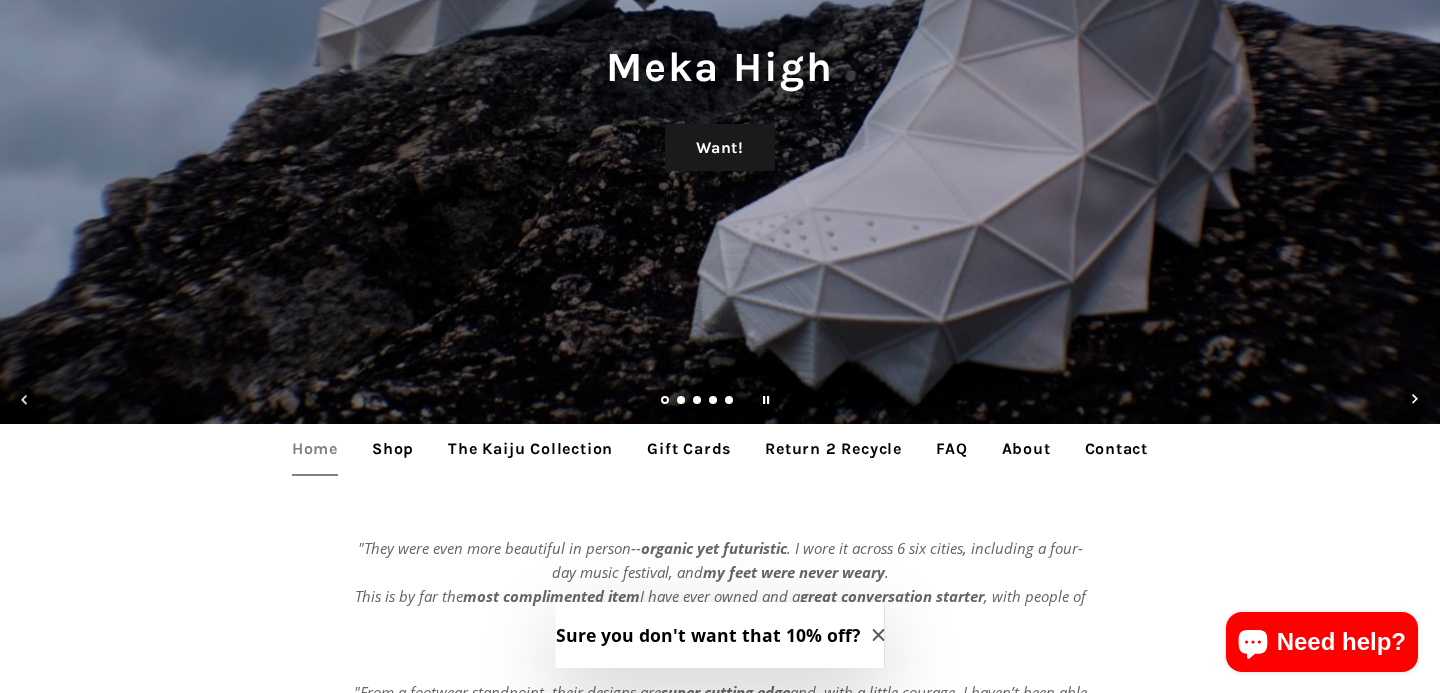 click 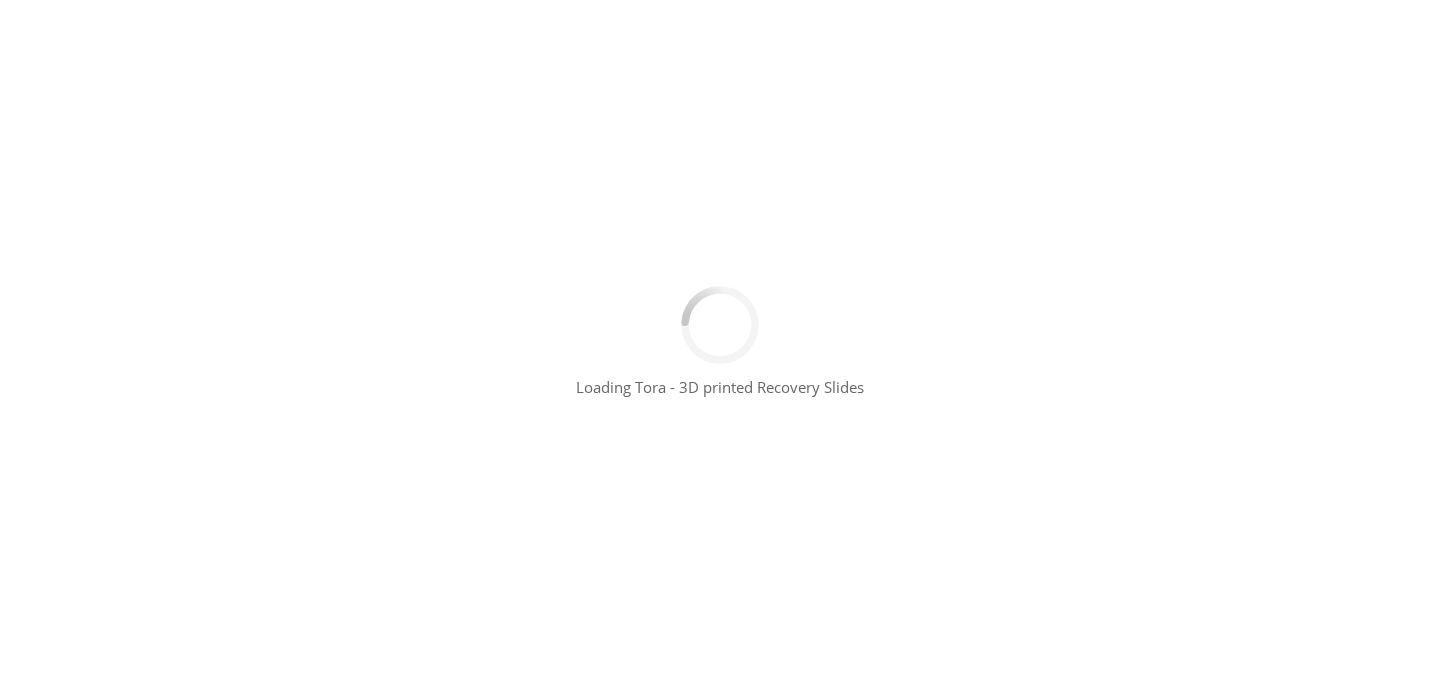 scroll, scrollTop: 0, scrollLeft: 0, axis: both 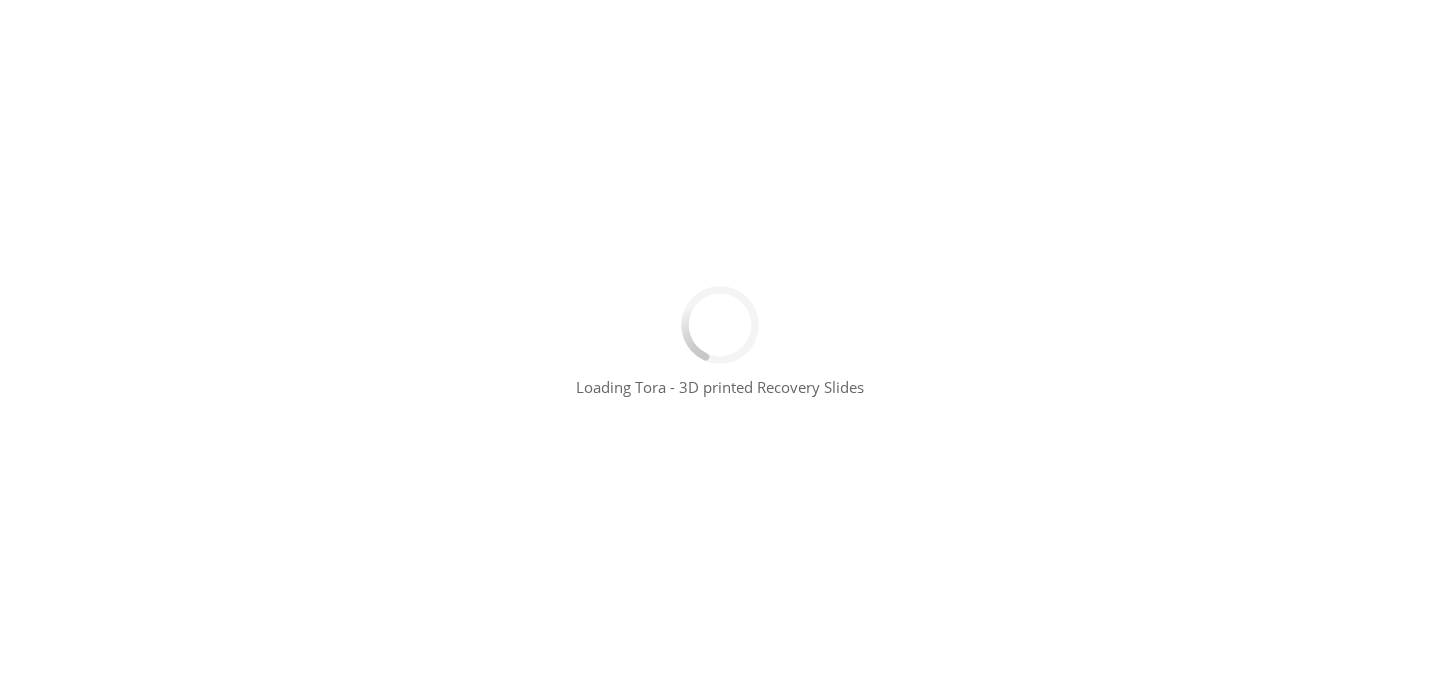type 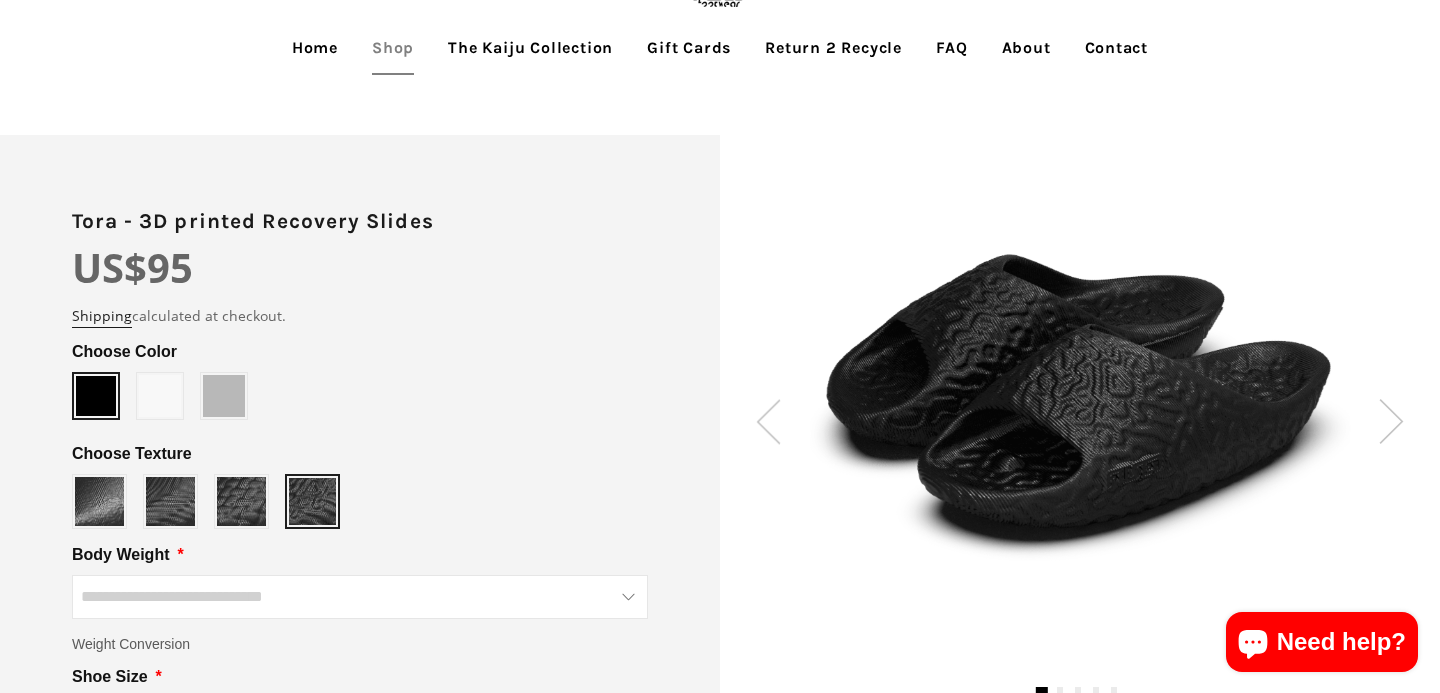 scroll, scrollTop: 104, scrollLeft: 0, axis: vertical 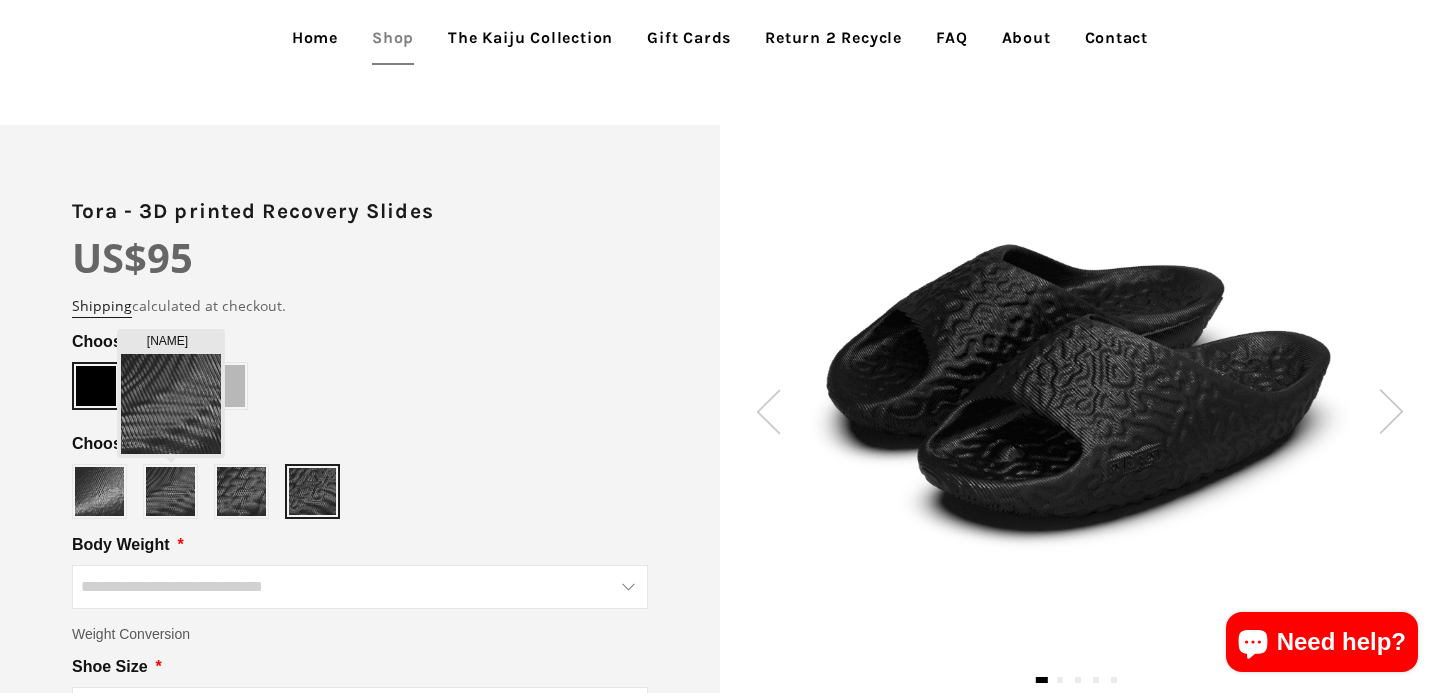 click at bounding box center [170, 491] 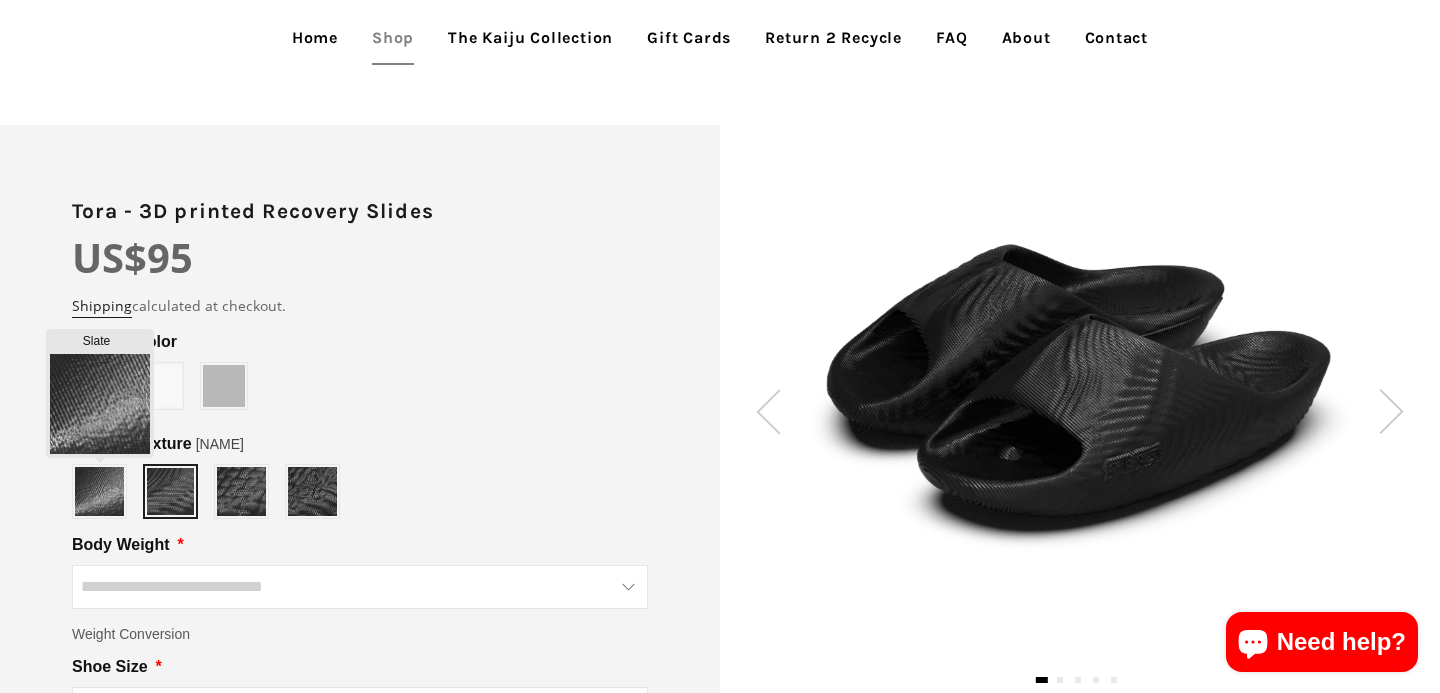 click at bounding box center (99, 491) 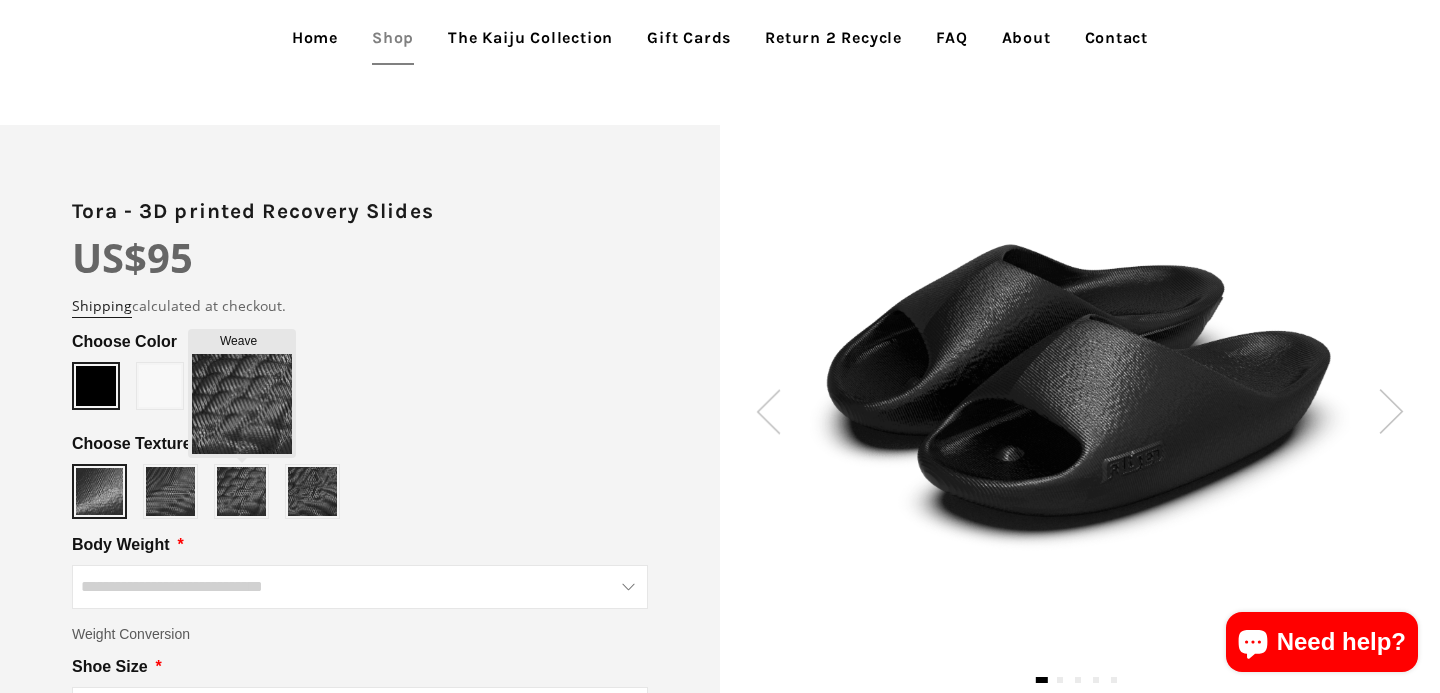 click at bounding box center [241, 491] 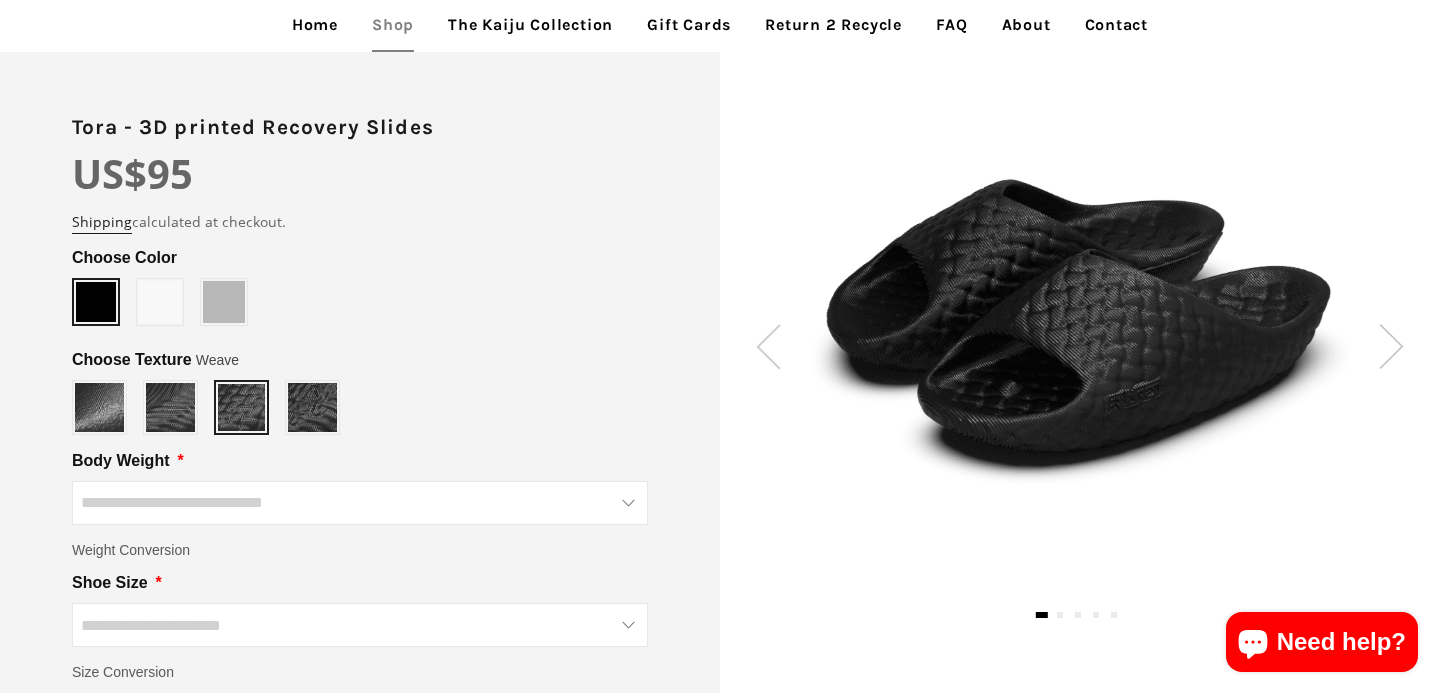 scroll, scrollTop: 190, scrollLeft: 0, axis: vertical 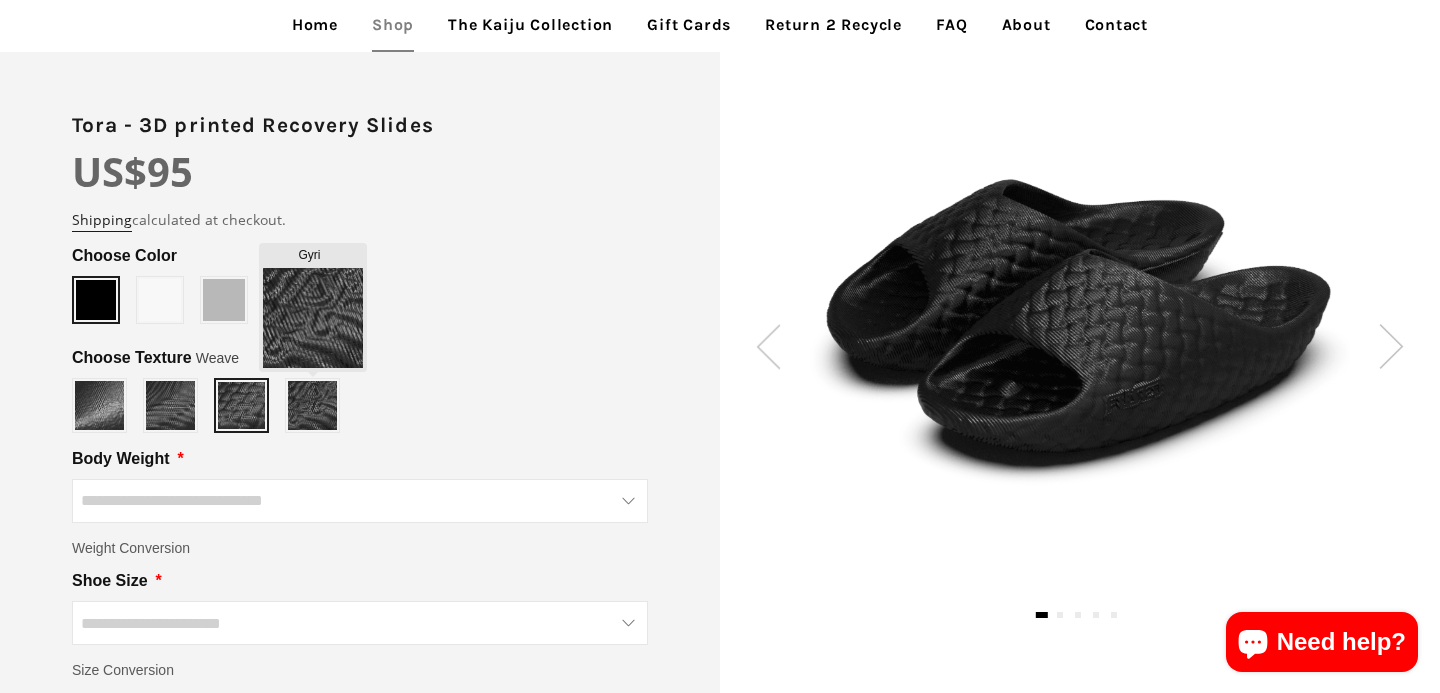click at bounding box center (312, 405) 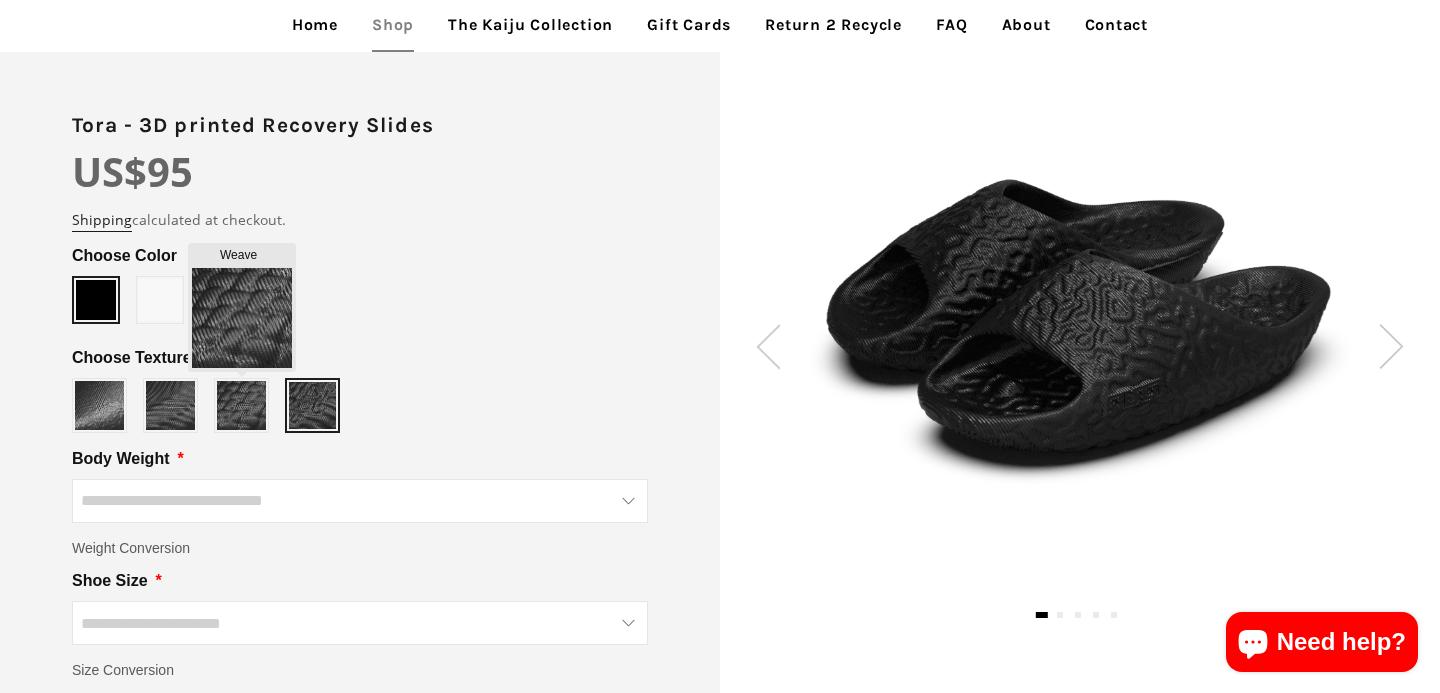 type on "*****" 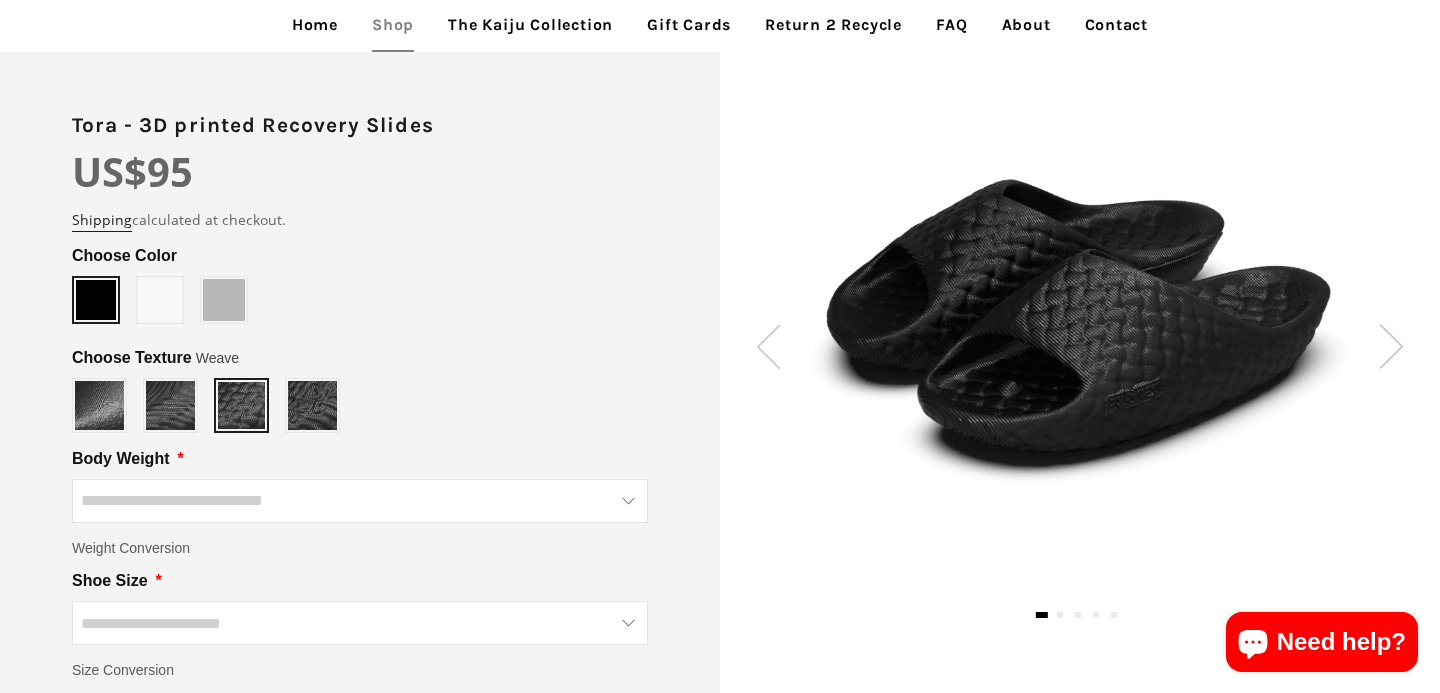 click at bounding box center [224, 300] 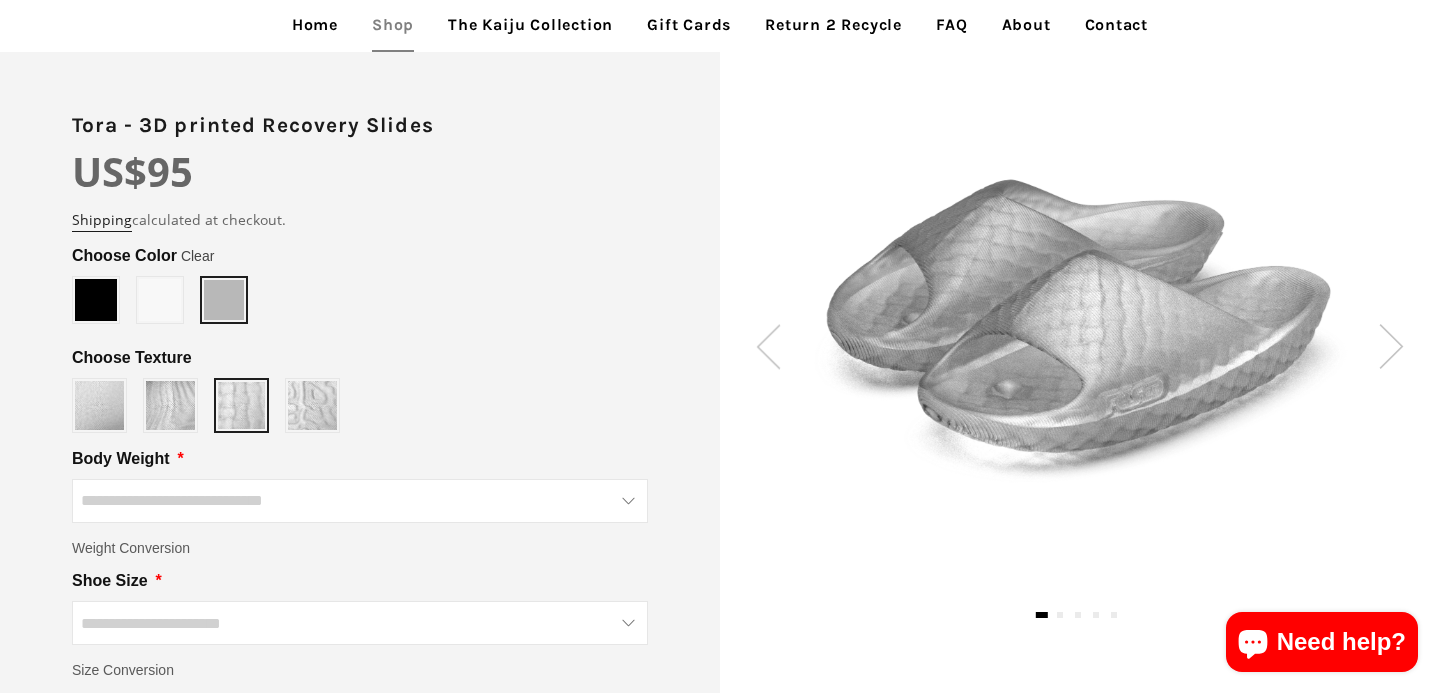 click at bounding box center [160, 300] 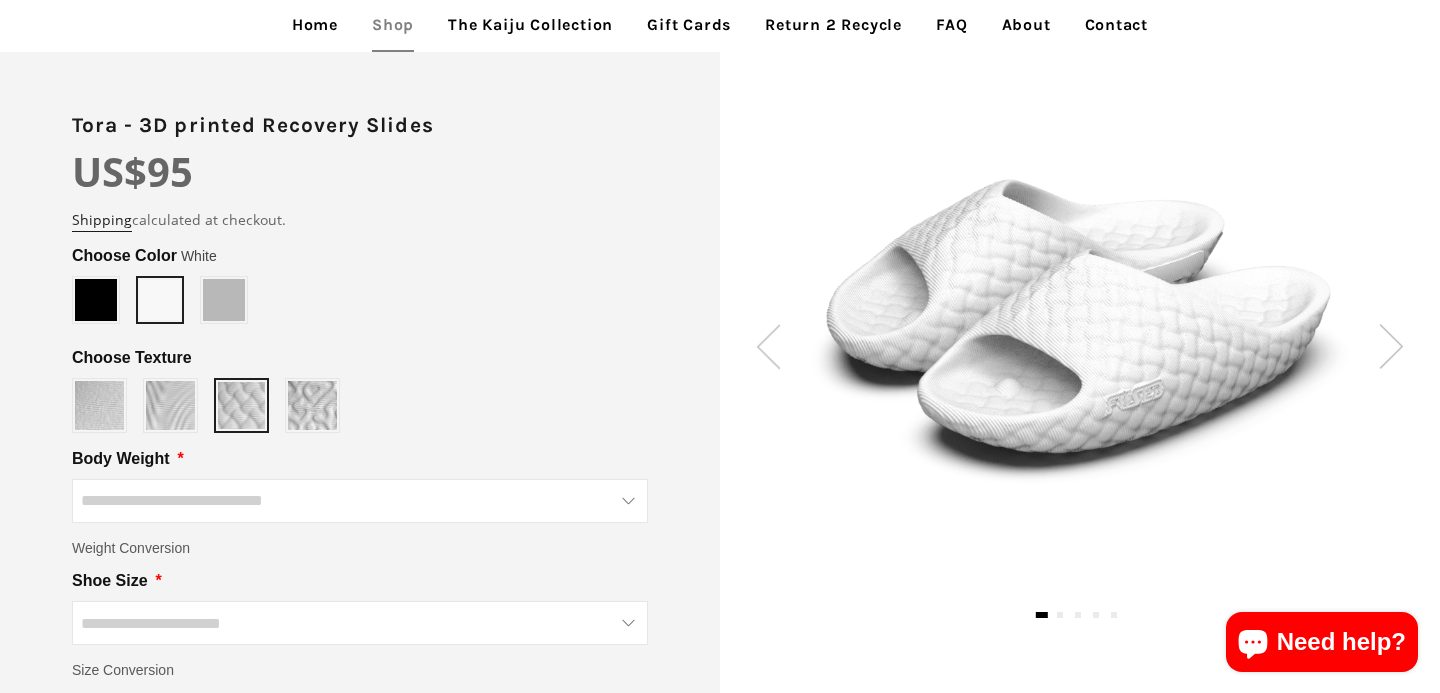 click at bounding box center (96, 300) 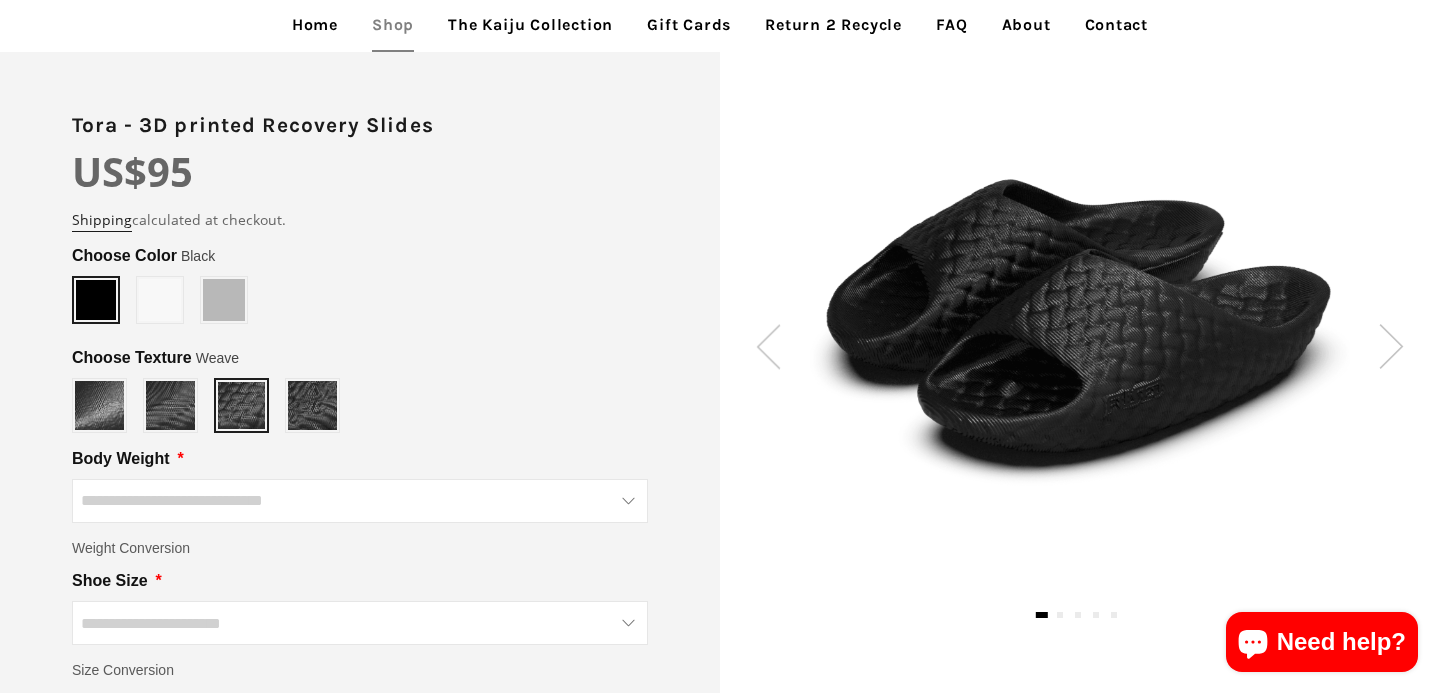 click at bounding box center [160, 300] 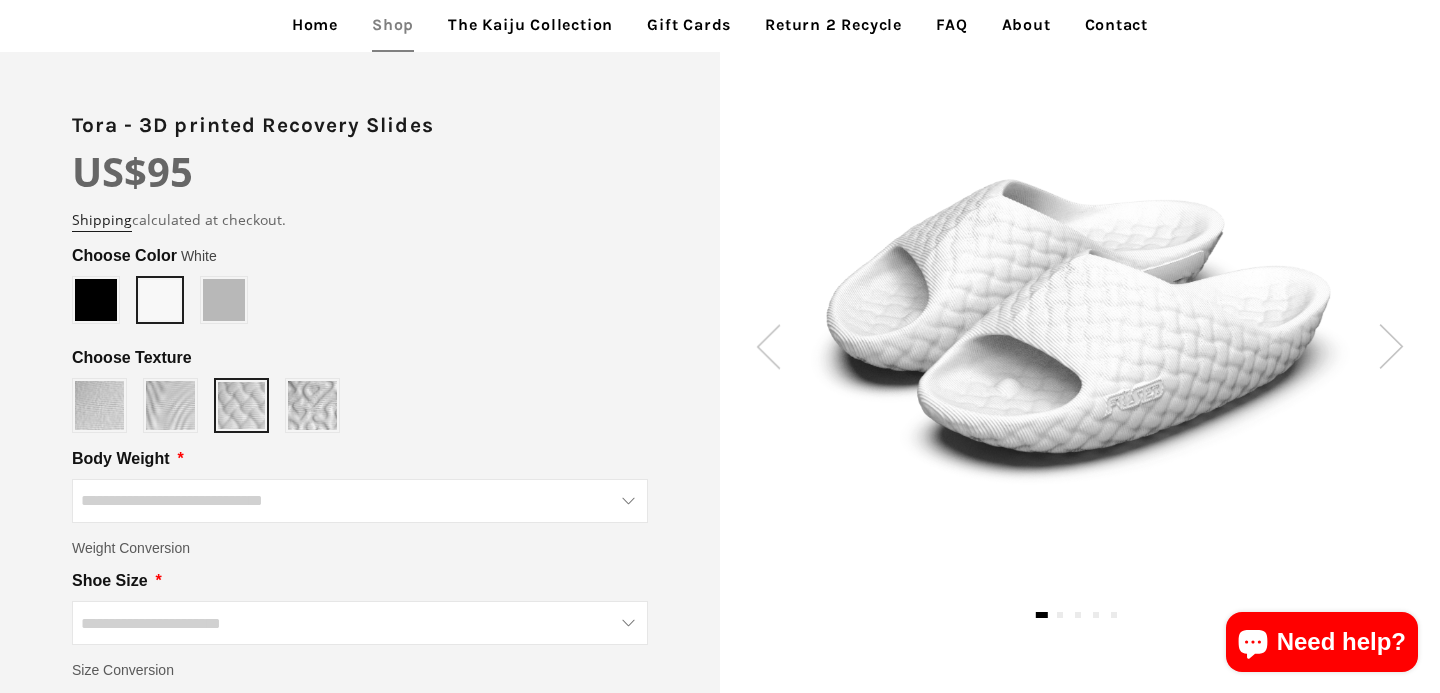 click at bounding box center (224, 300) 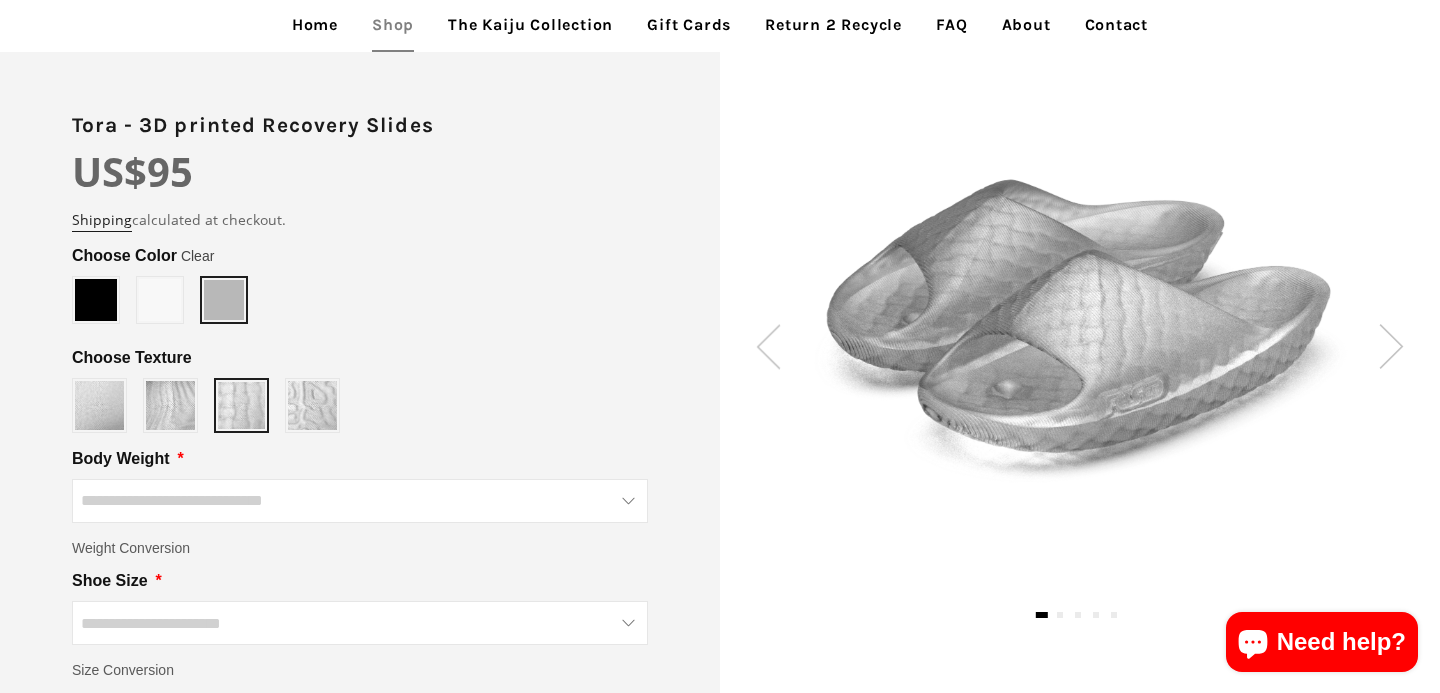 type on "*****" 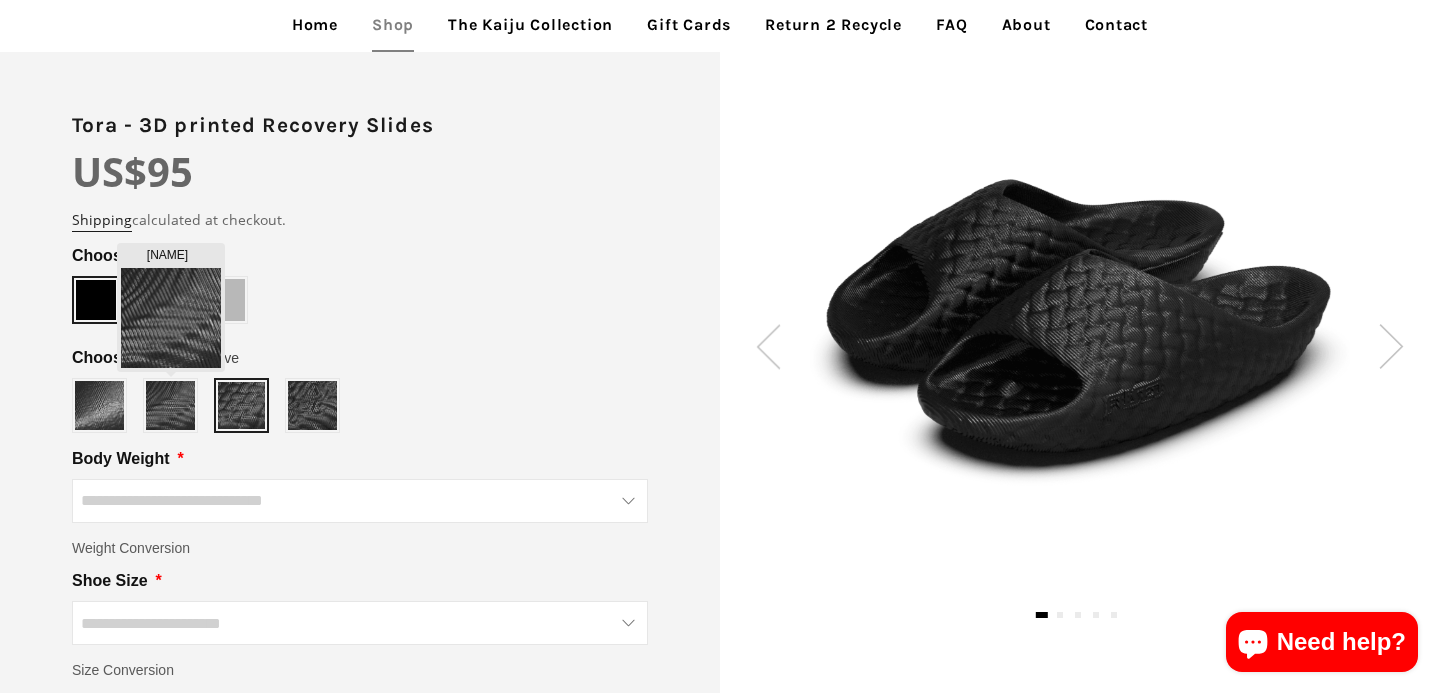 click at bounding box center [170, 405] 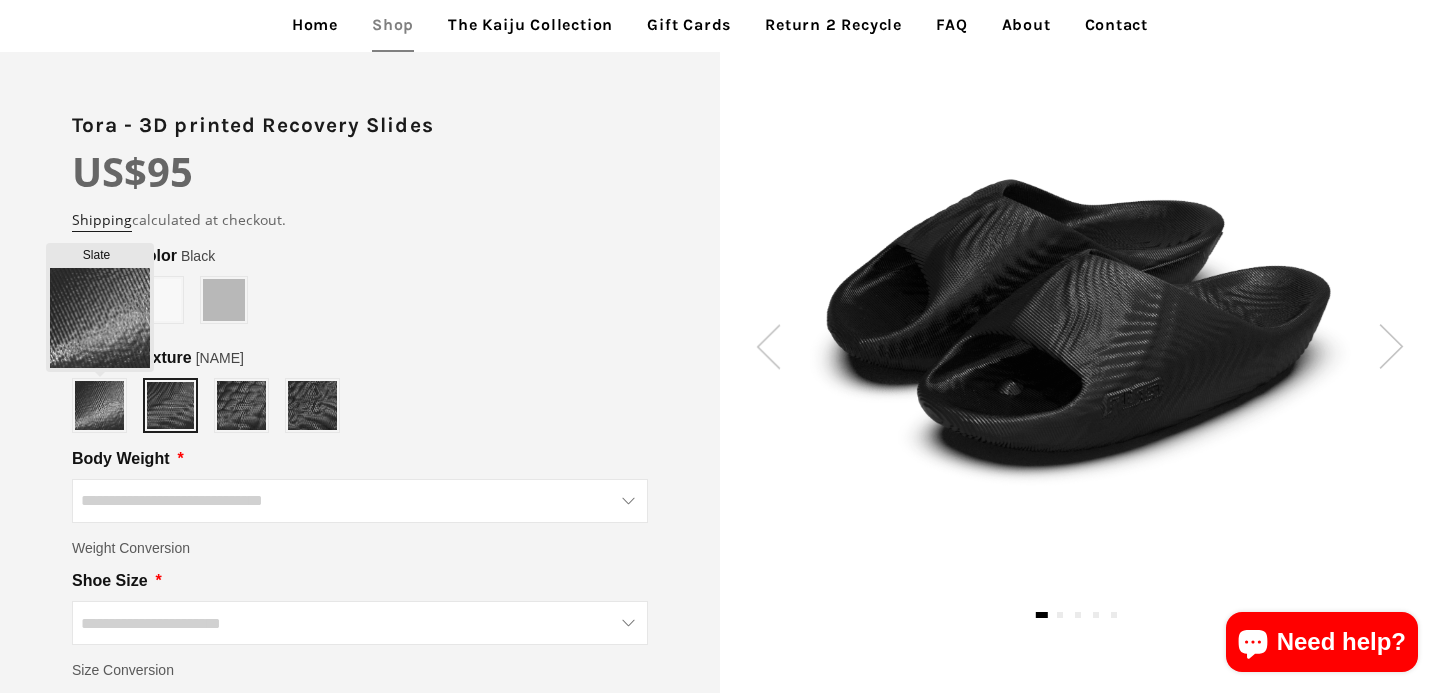 click at bounding box center [99, 405] 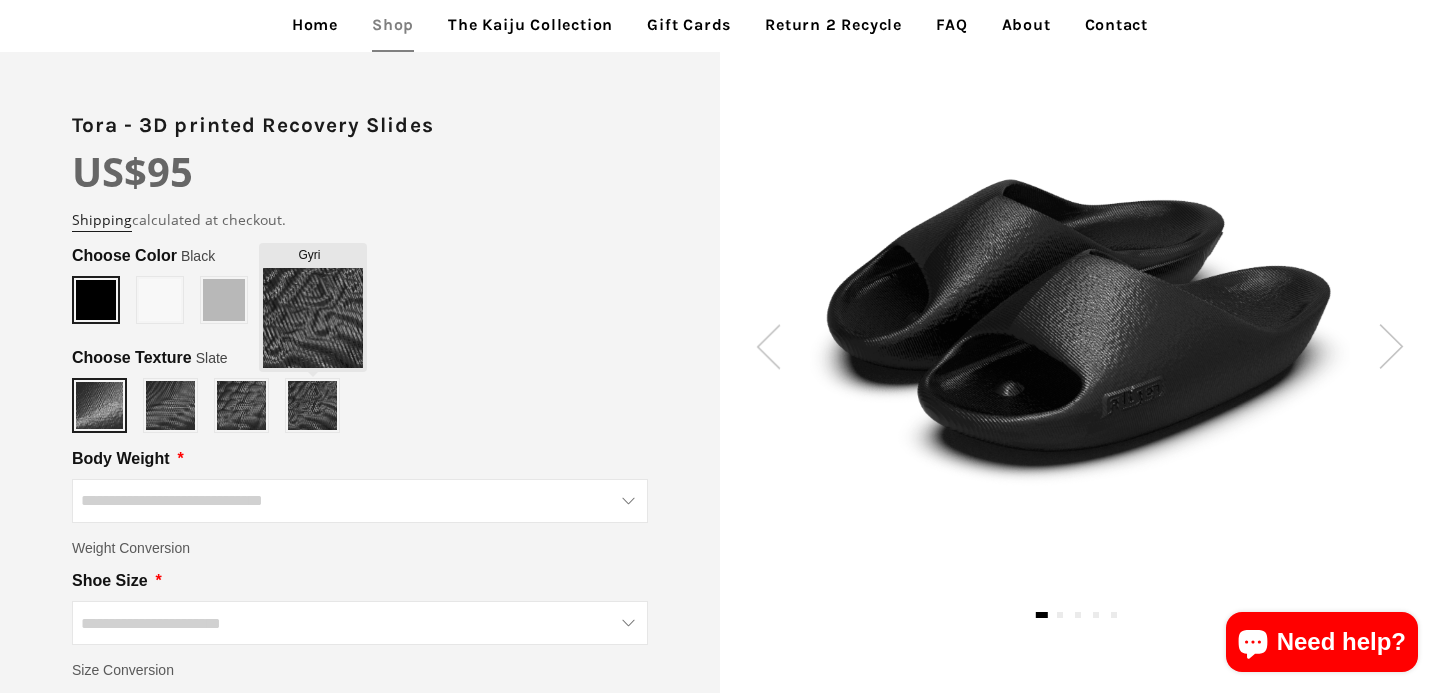 type on "****" 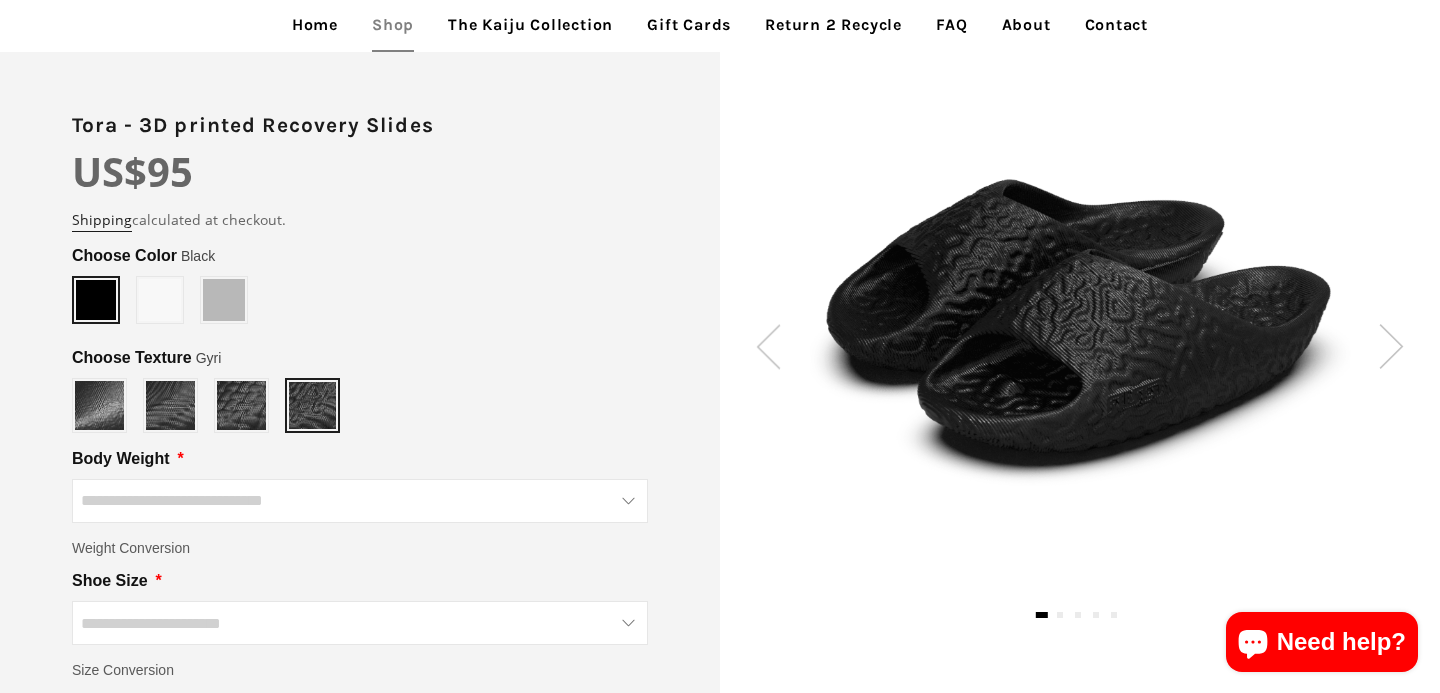 type on "*****" 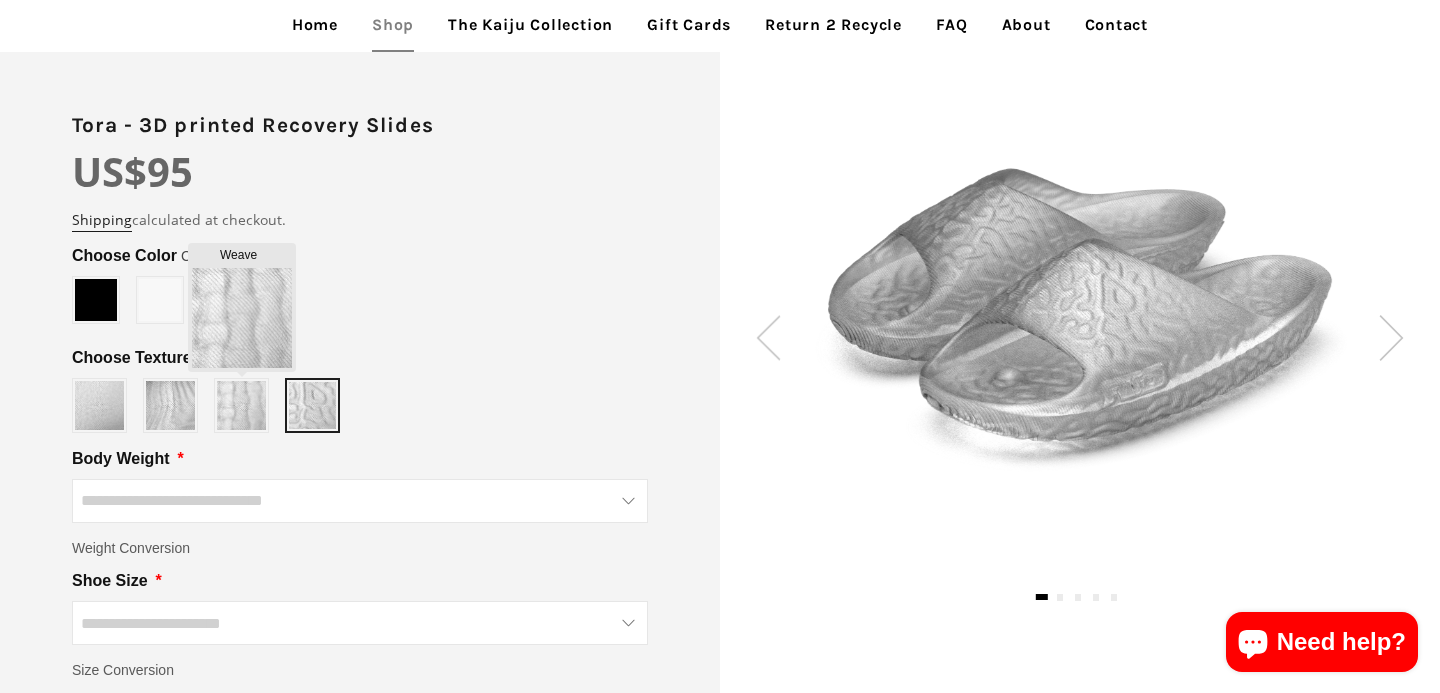click at bounding box center (241, 405) 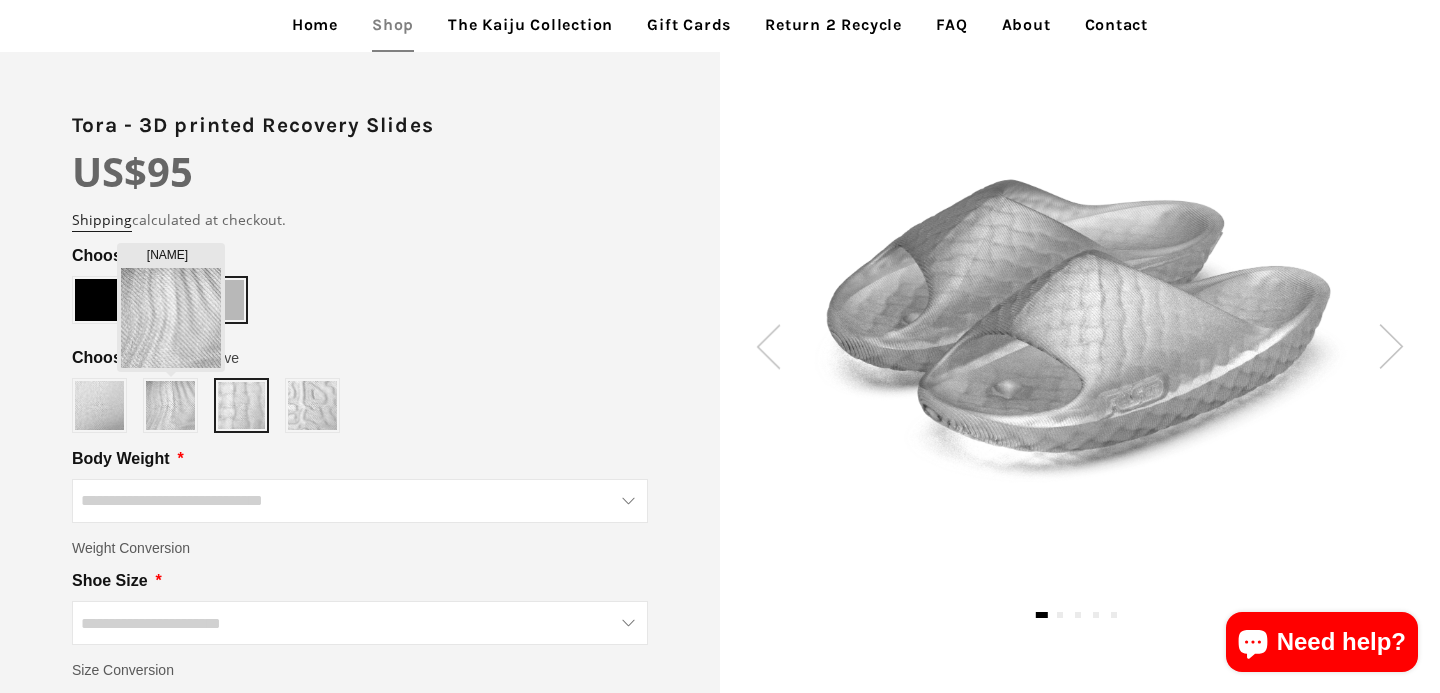 click at bounding box center (170, 405) 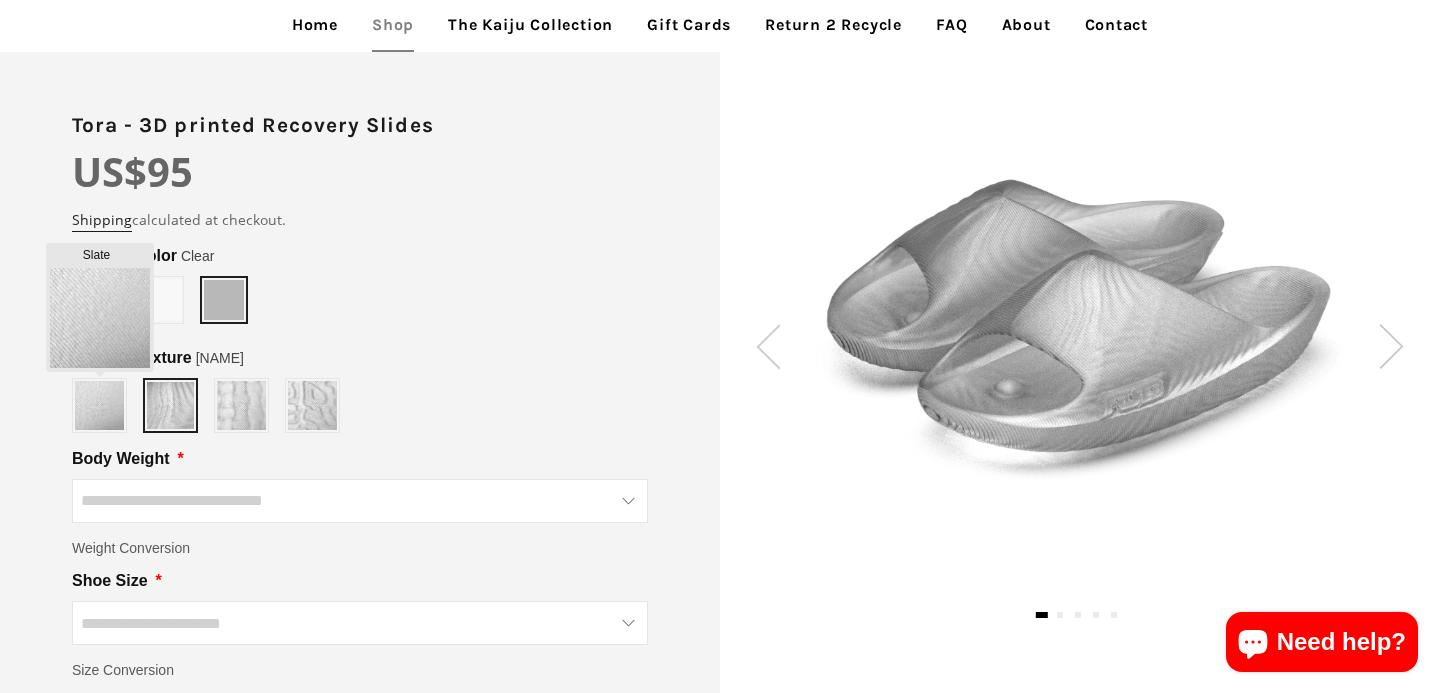 click at bounding box center [99, 405] 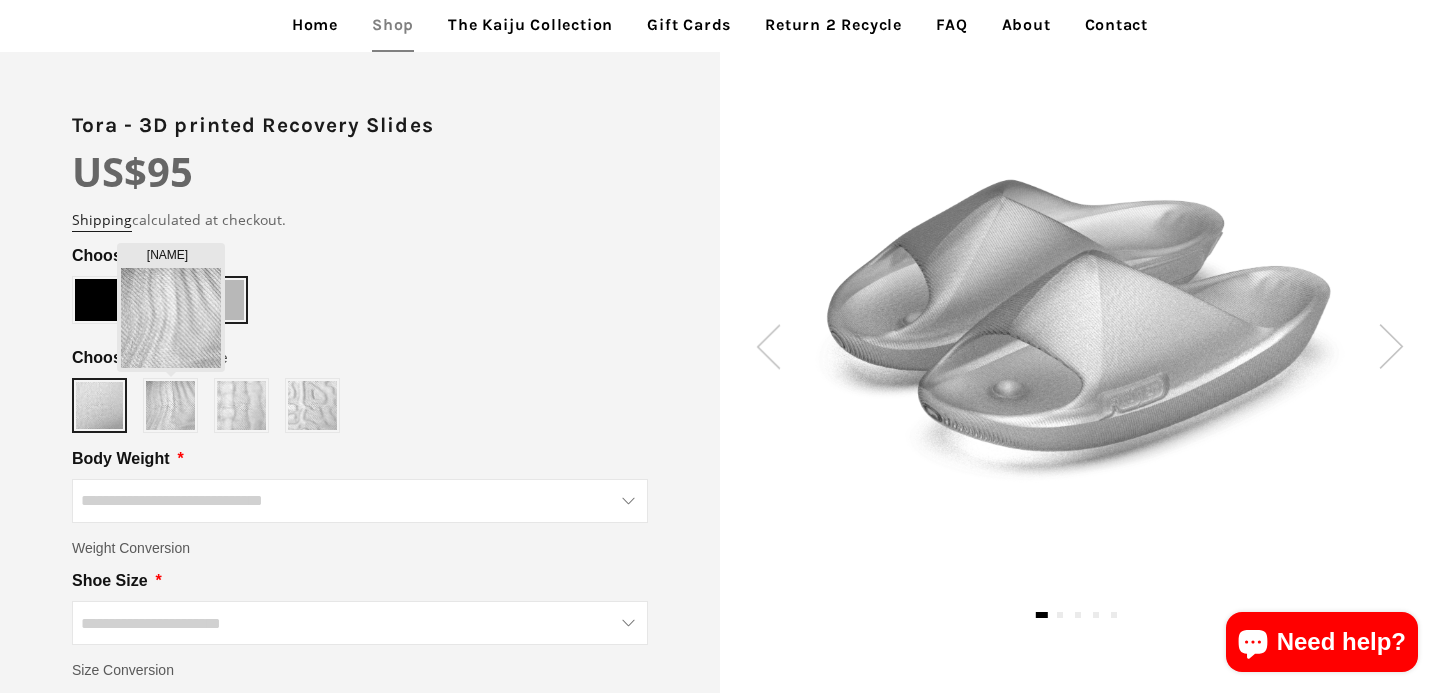 click at bounding box center (170, 405) 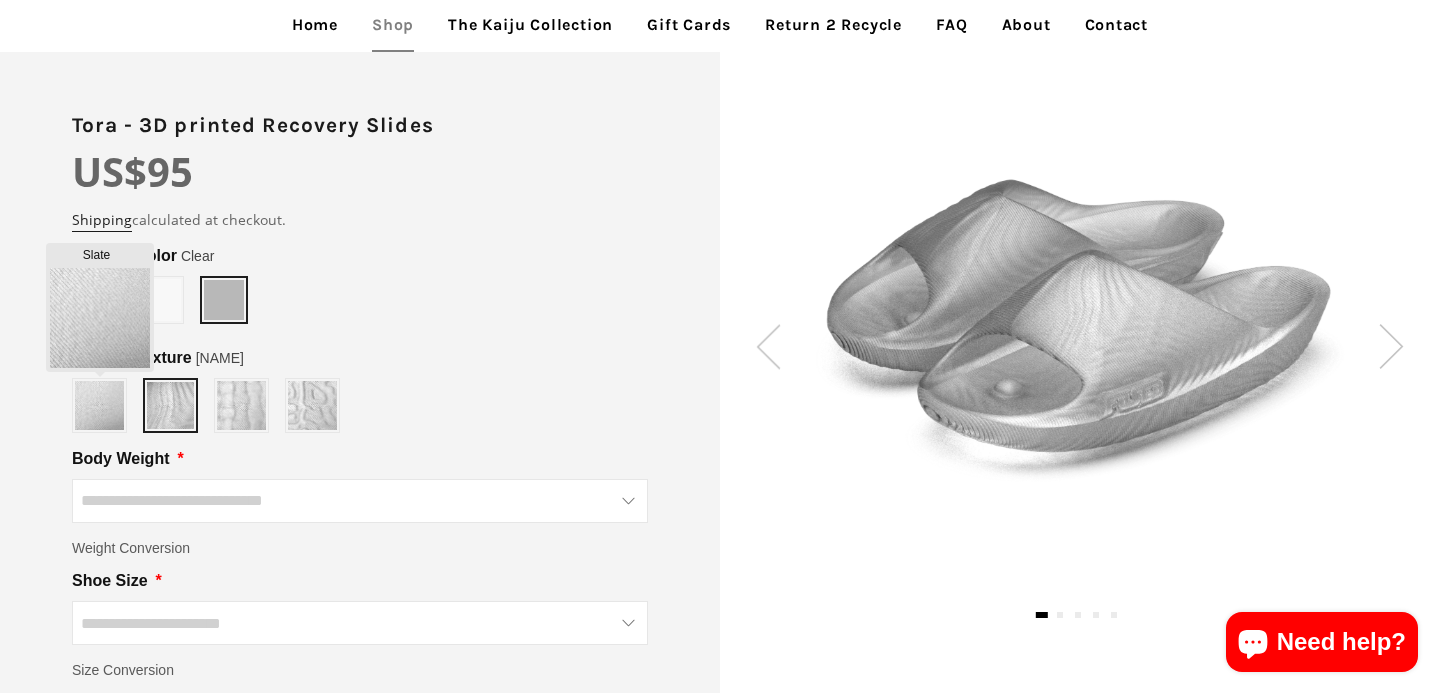 click at bounding box center (99, 405) 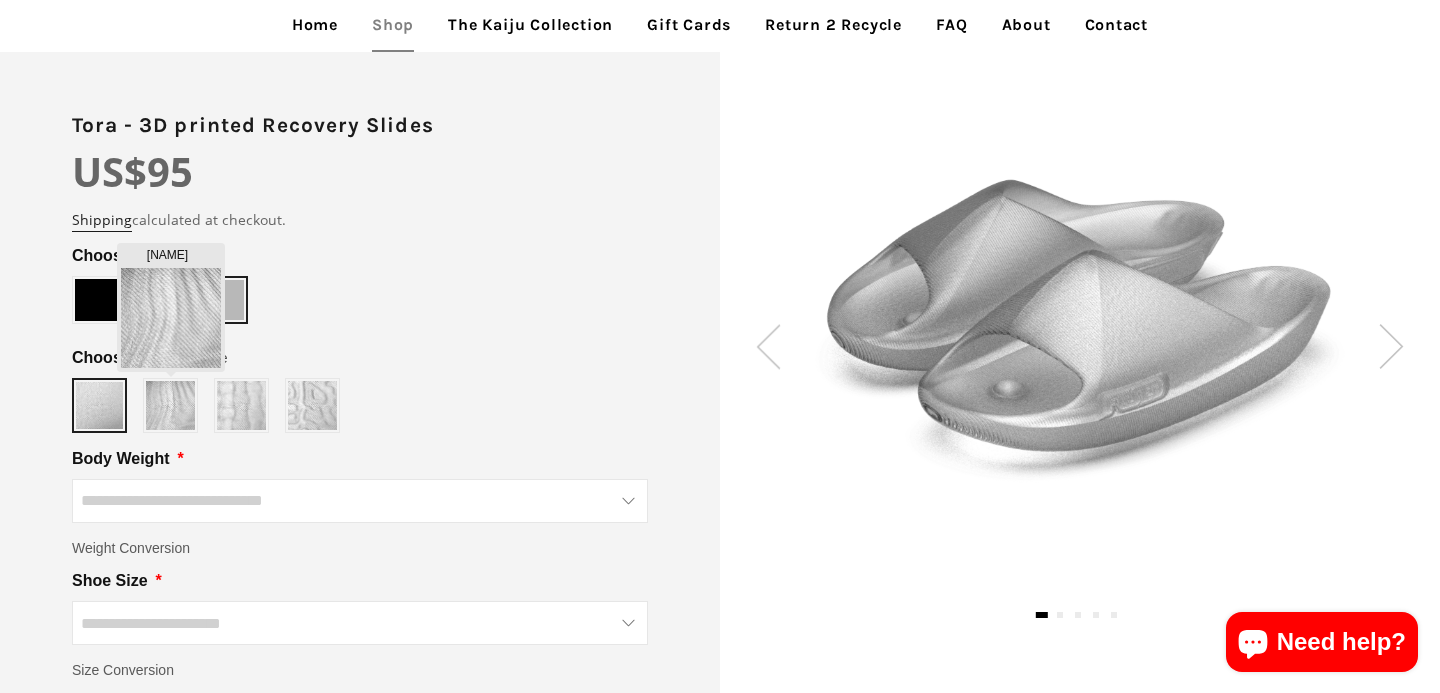click at bounding box center (170, 405) 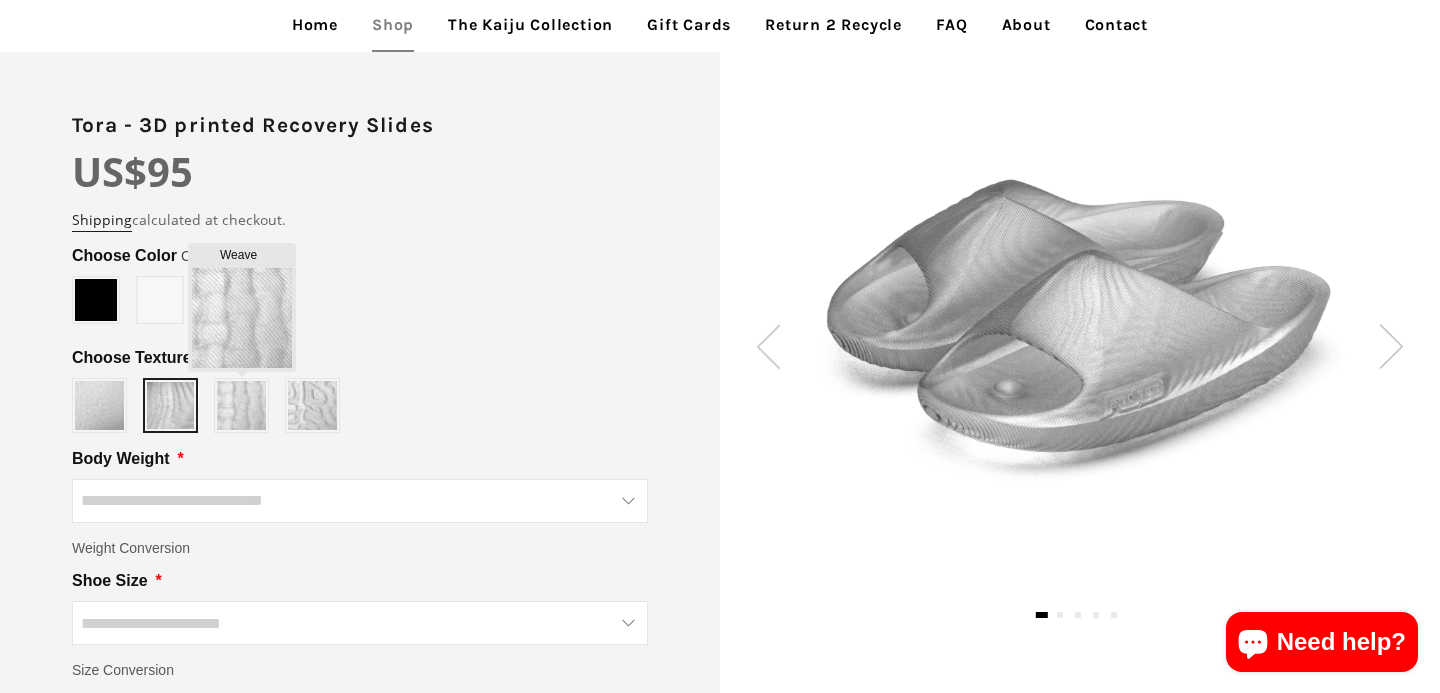 type on "*****" 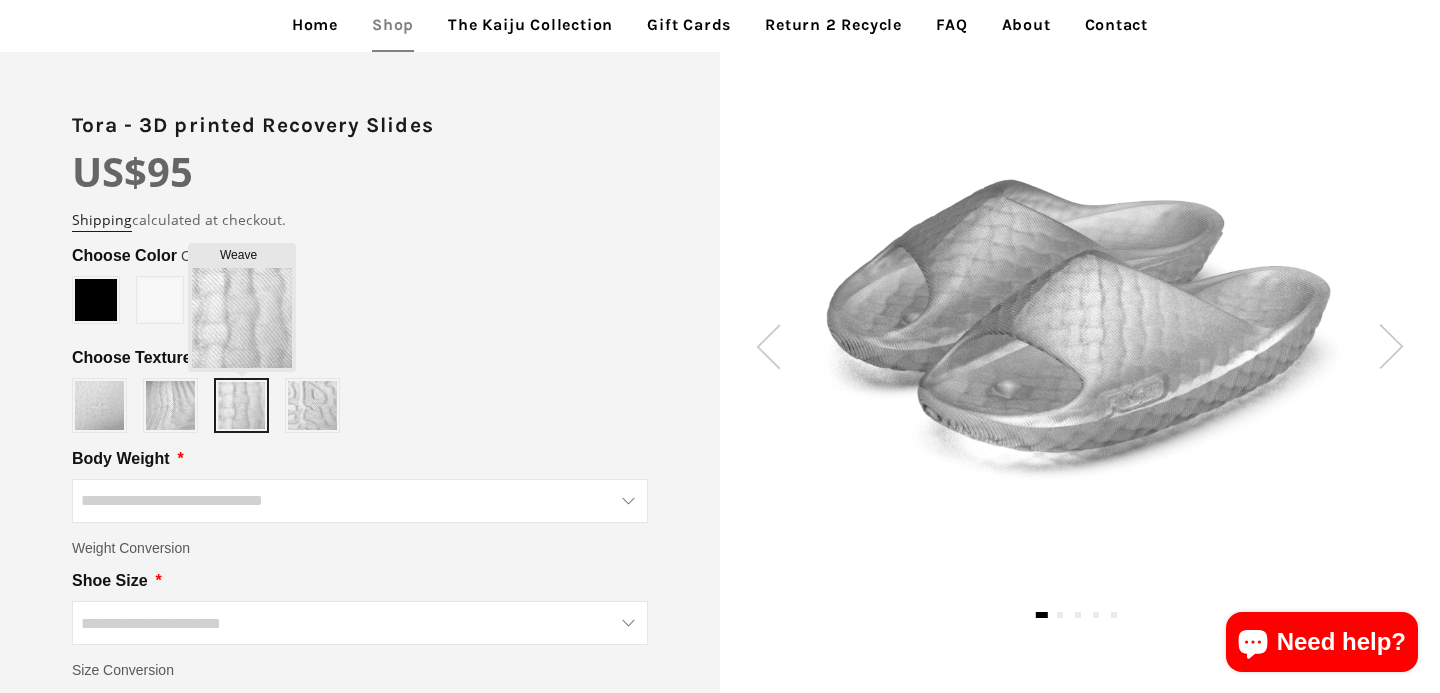 click at bounding box center (241, 405) 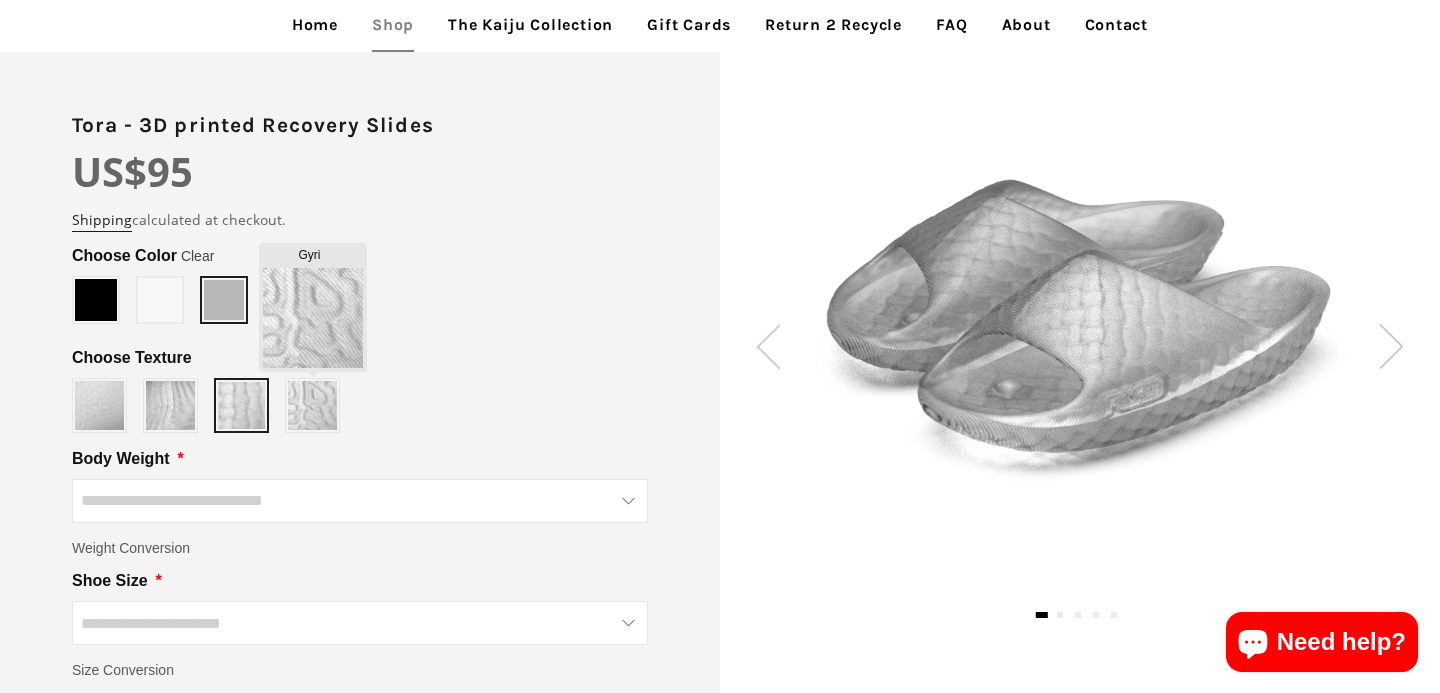 click at bounding box center [312, 405] 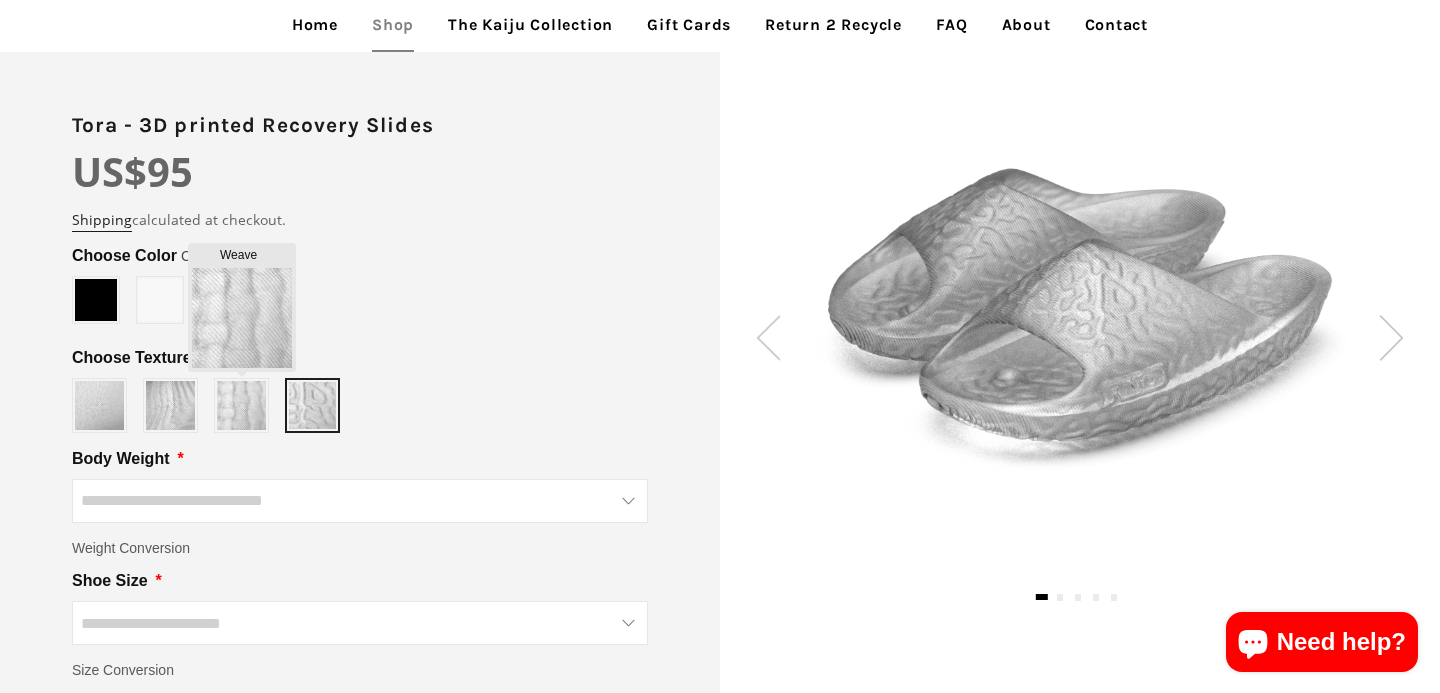 click at bounding box center [241, 405] 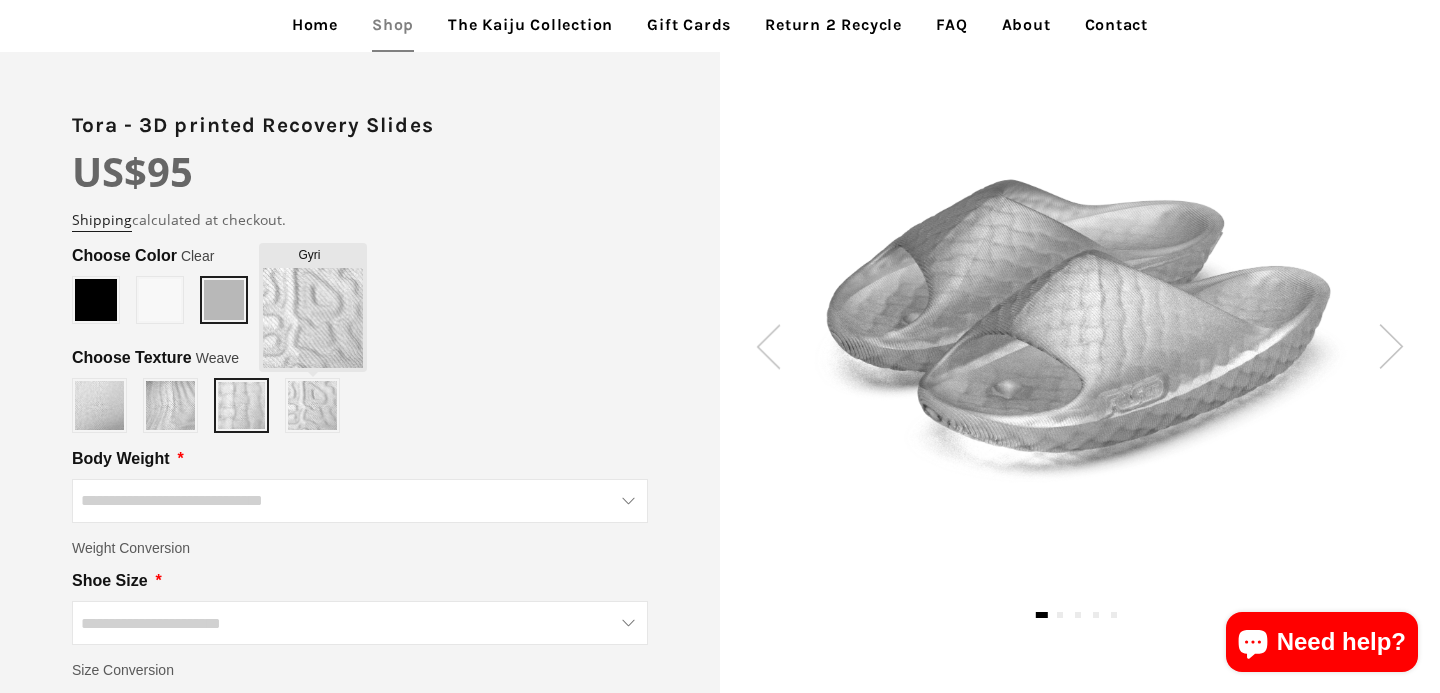 type on "****" 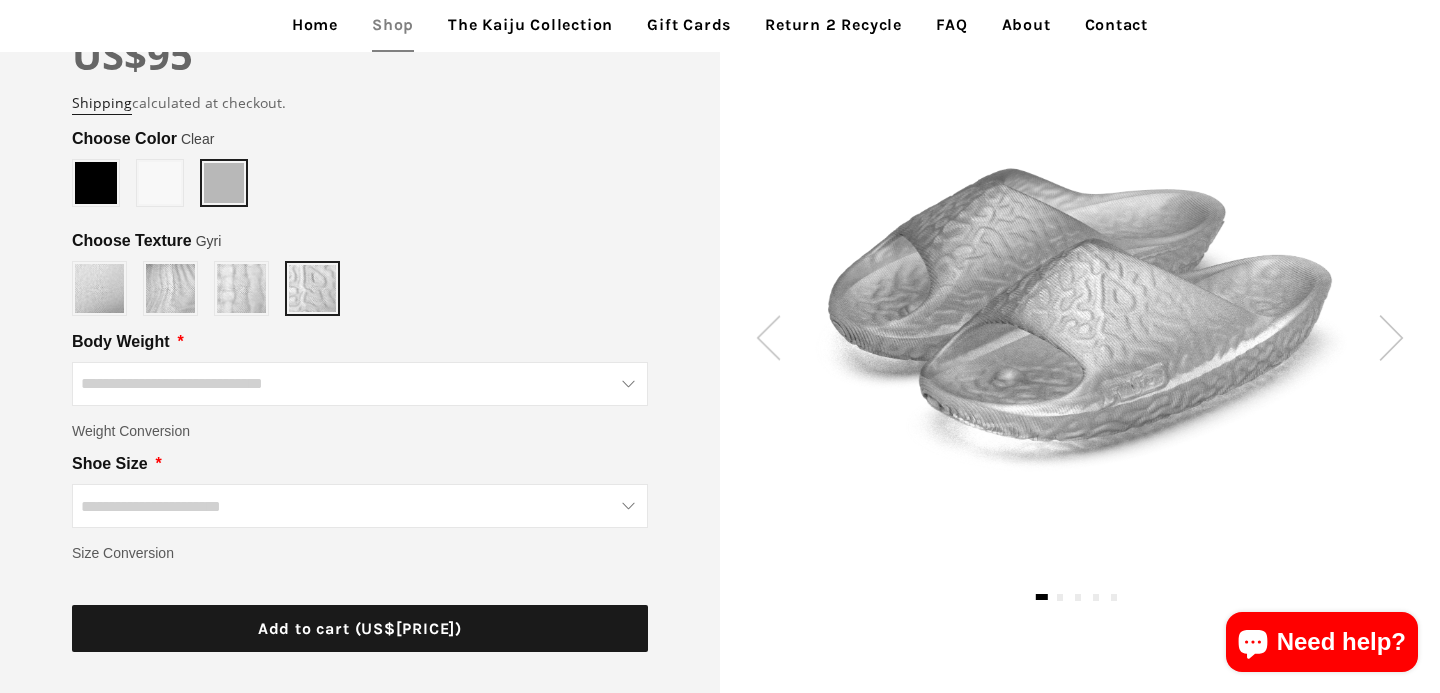 scroll, scrollTop: 326, scrollLeft: 0, axis: vertical 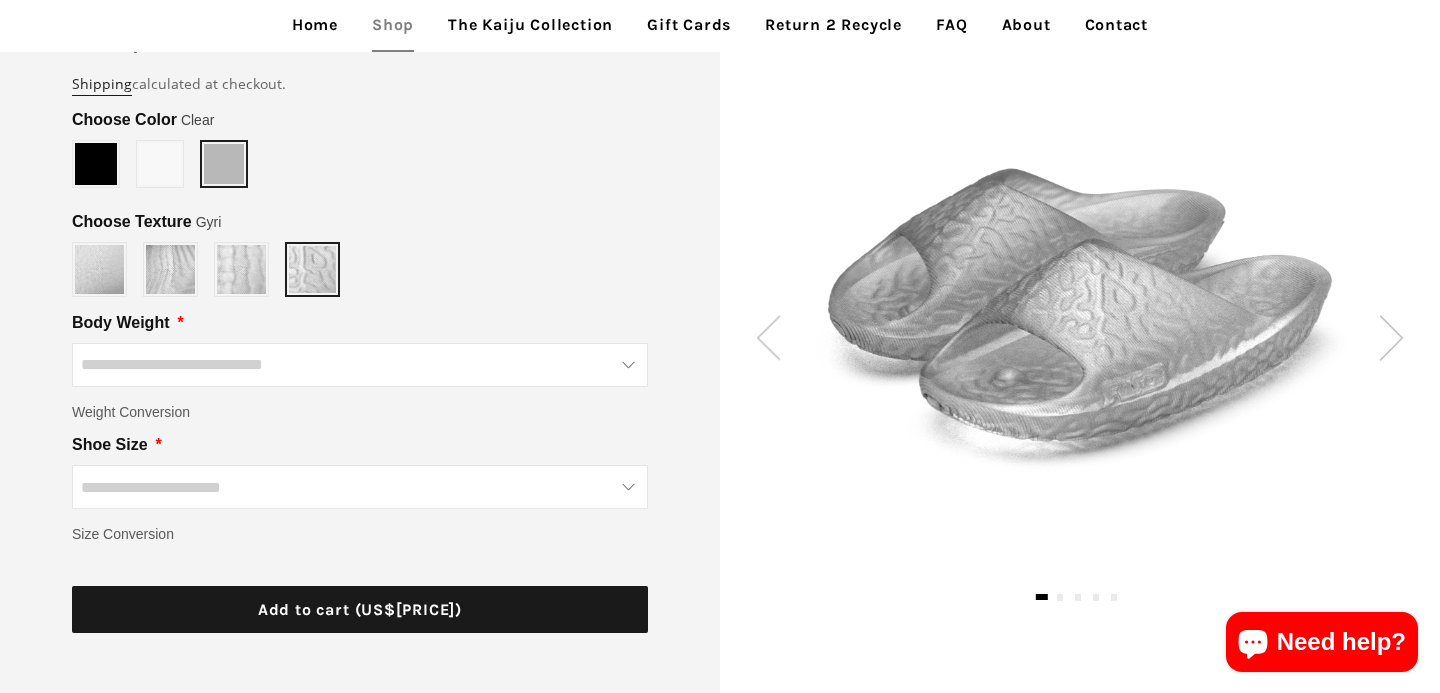 click at bounding box center [360, 365] 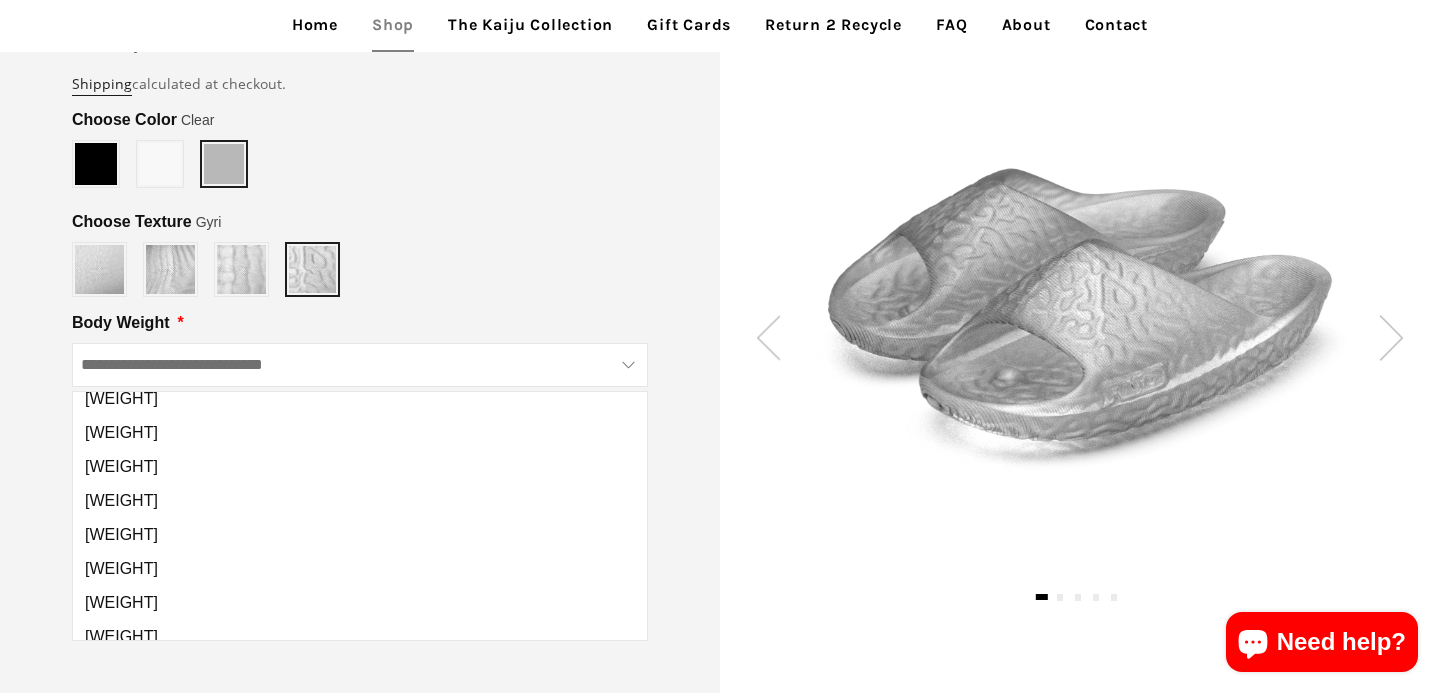 scroll, scrollTop: 399, scrollLeft: 0, axis: vertical 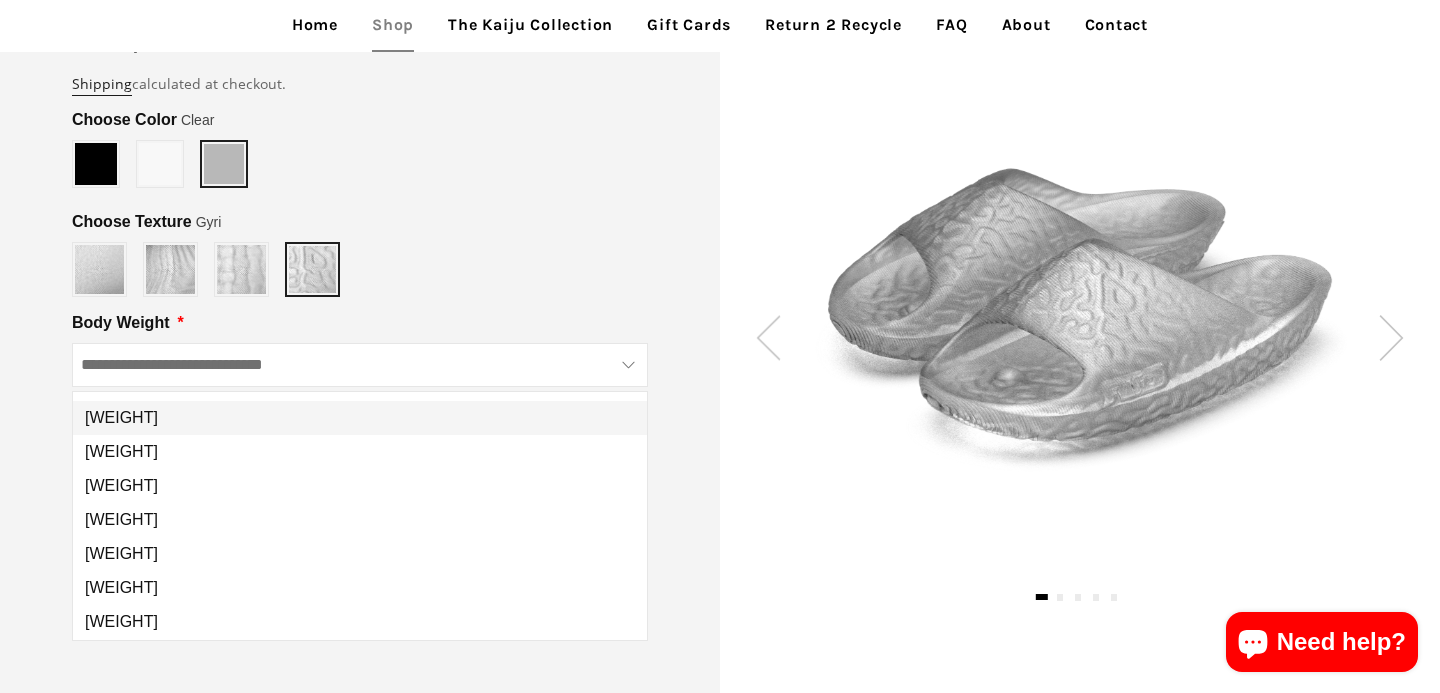 click on "[WEIGHT]" at bounding box center (121, 418) 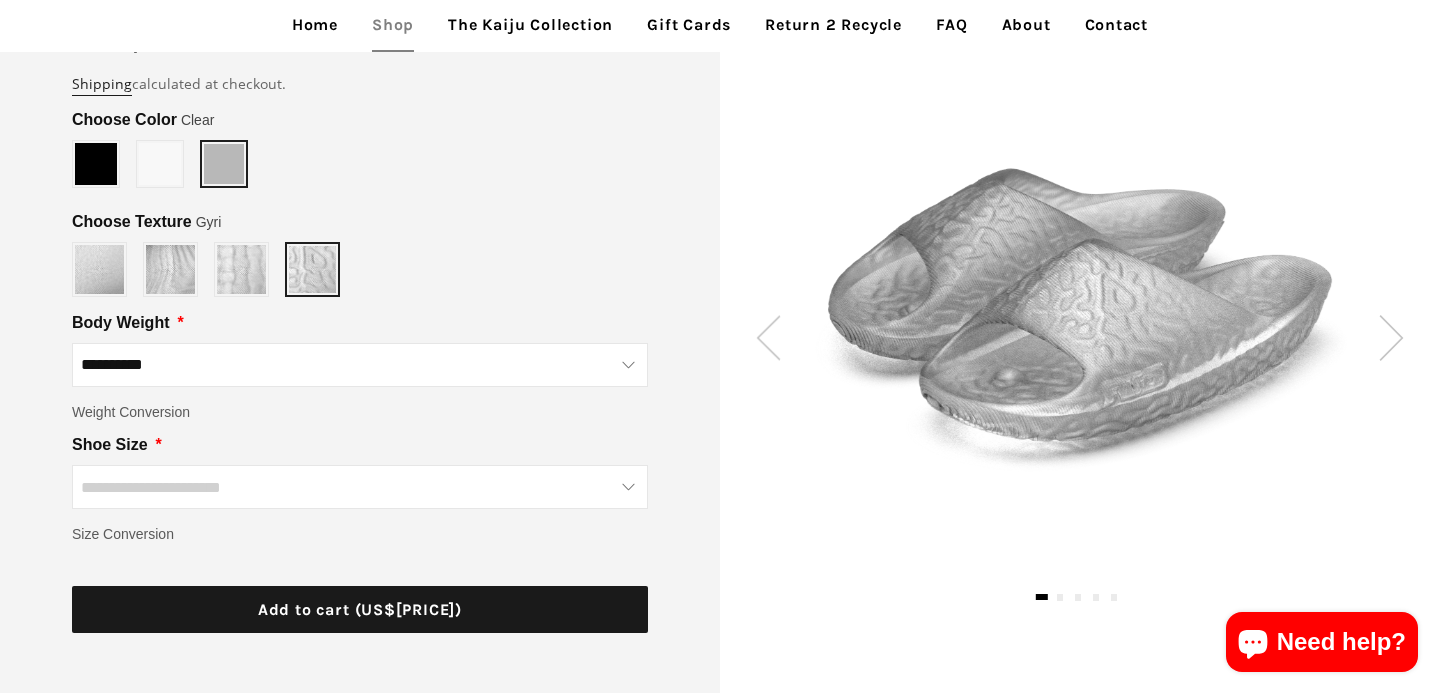 scroll, scrollTop: 0, scrollLeft: 0, axis: both 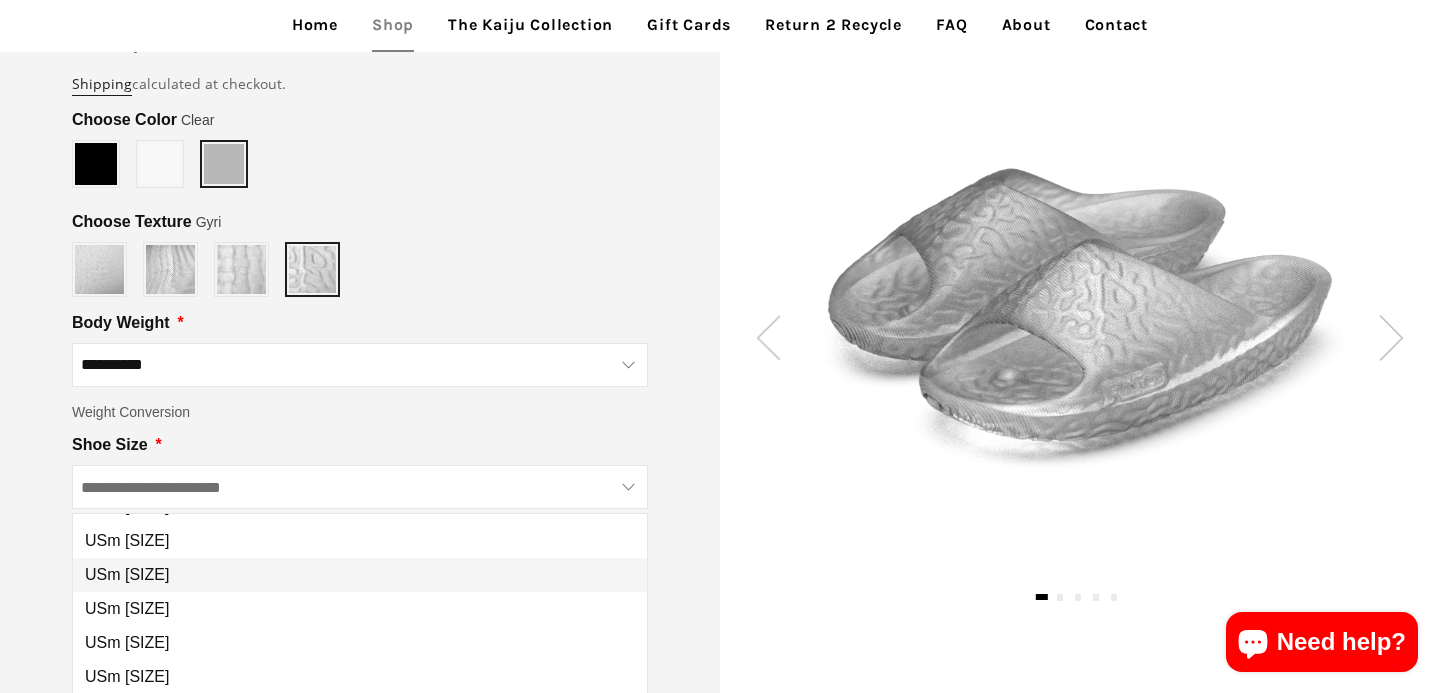 click on "USm [SIZE]" at bounding box center (360, 575) 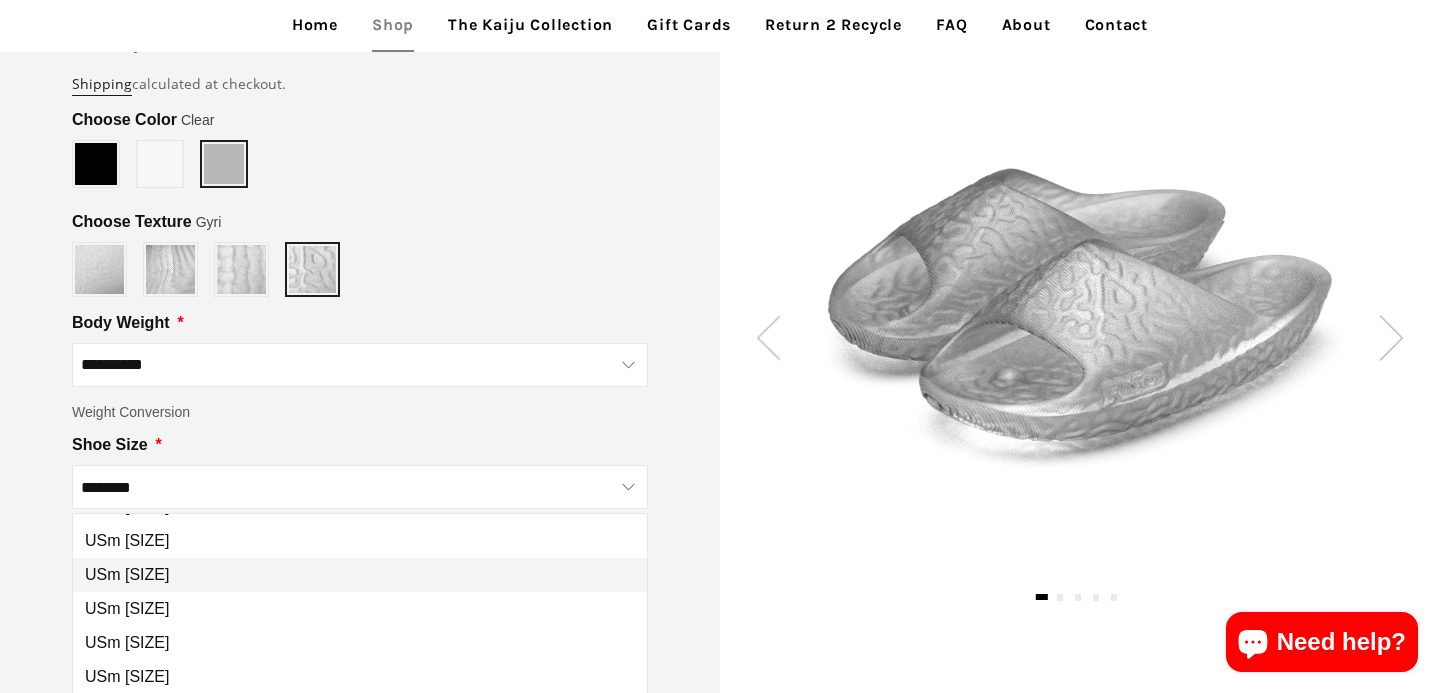 scroll, scrollTop: 0, scrollLeft: 0, axis: both 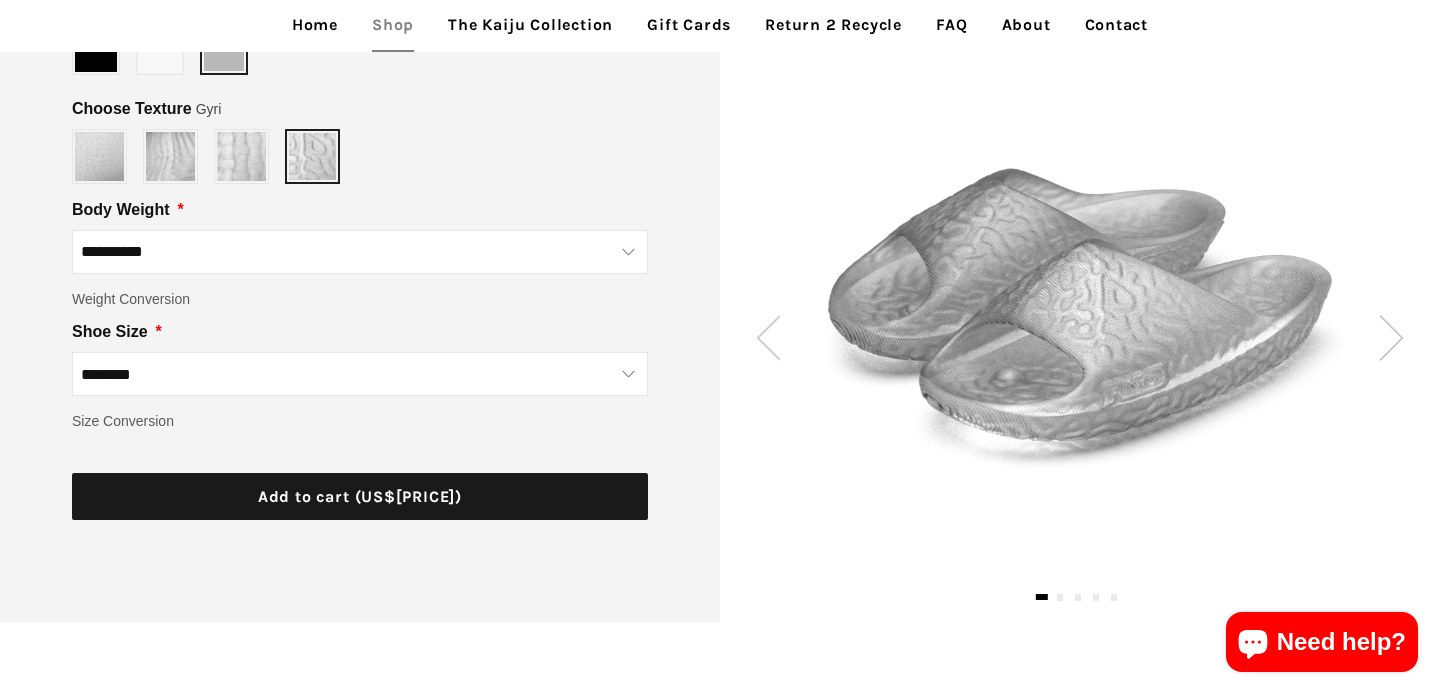 click on "**********" at bounding box center (360, 252) 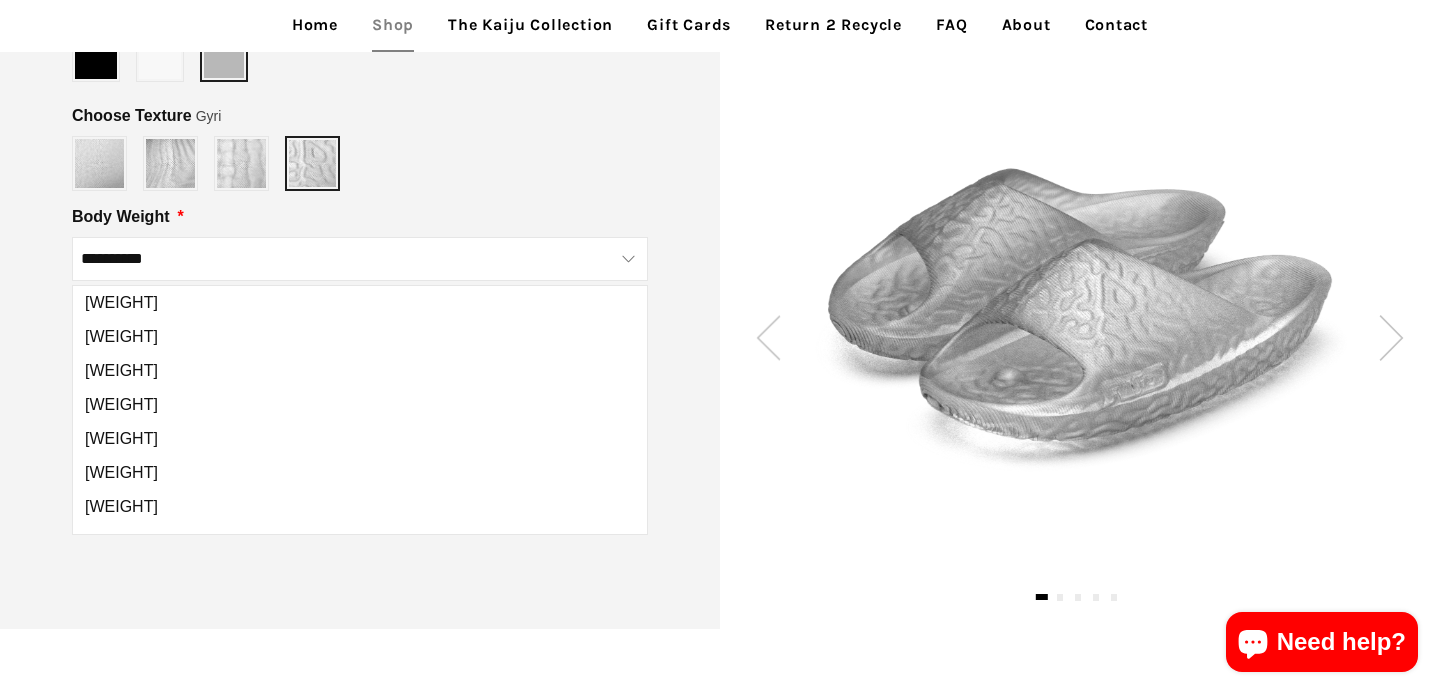 scroll, scrollTop: 435, scrollLeft: 0, axis: vertical 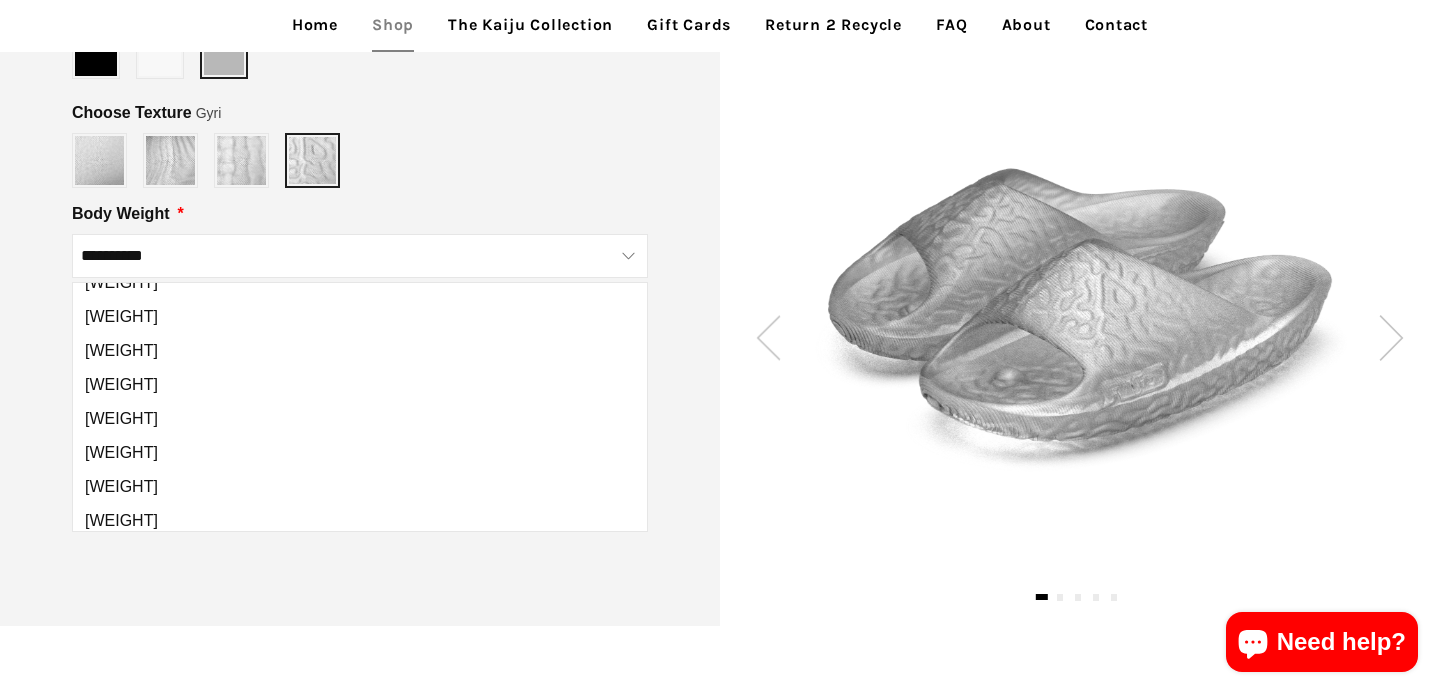 click on "**********" at bounding box center [360, 210] 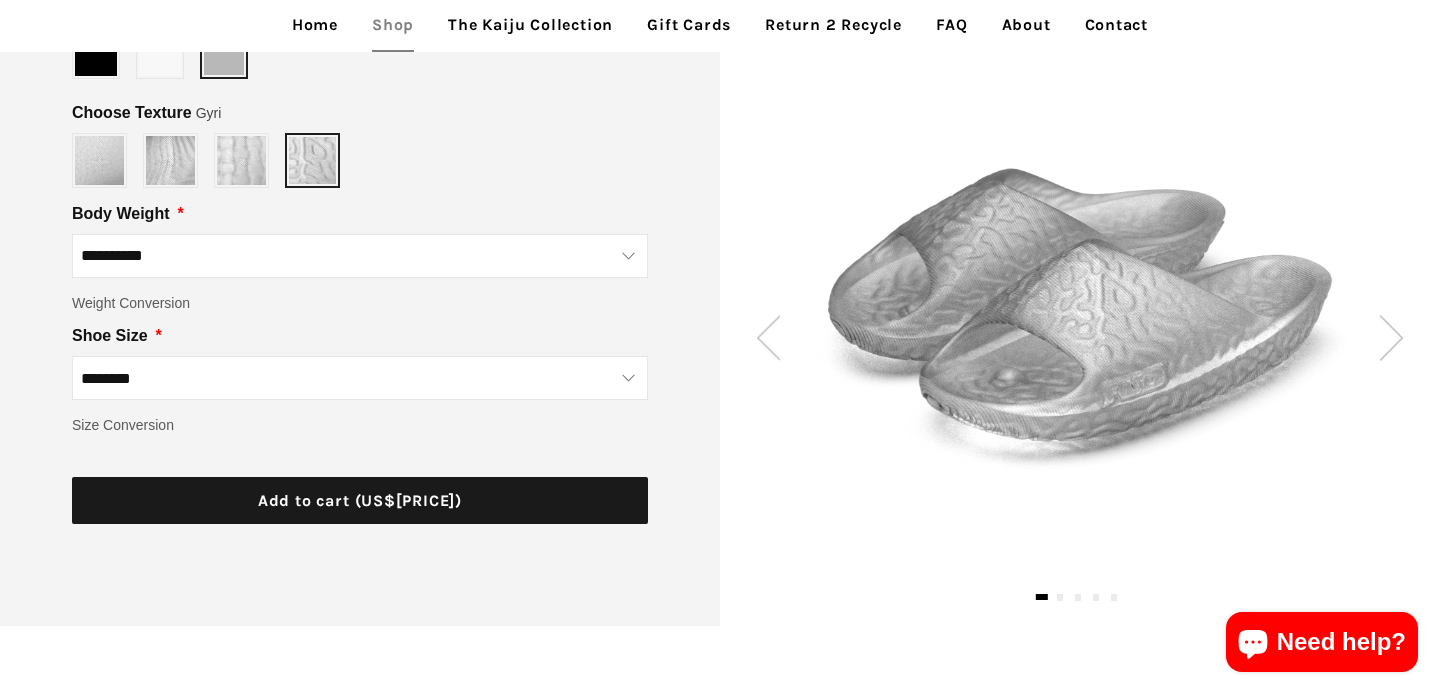 scroll, scrollTop: 0, scrollLeft: 0, axis: both 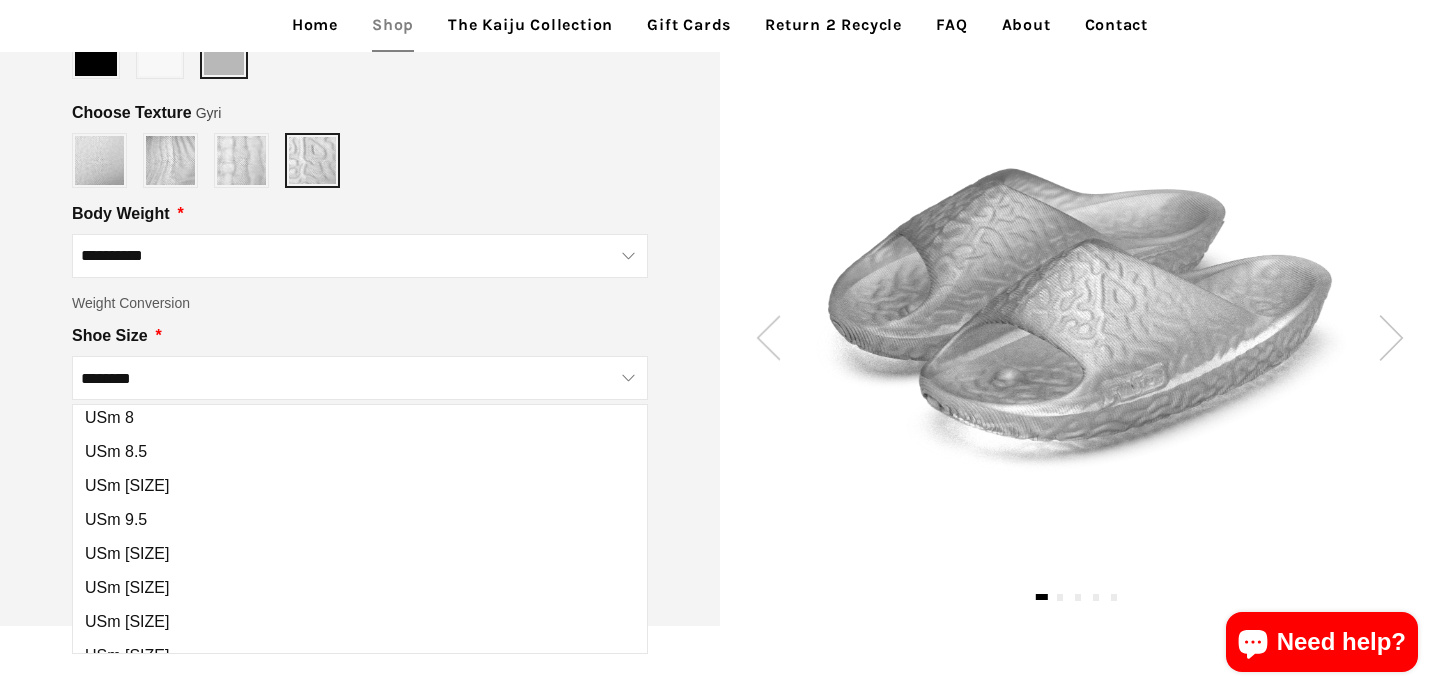 click on "**********" at bounding box center (360, 210) 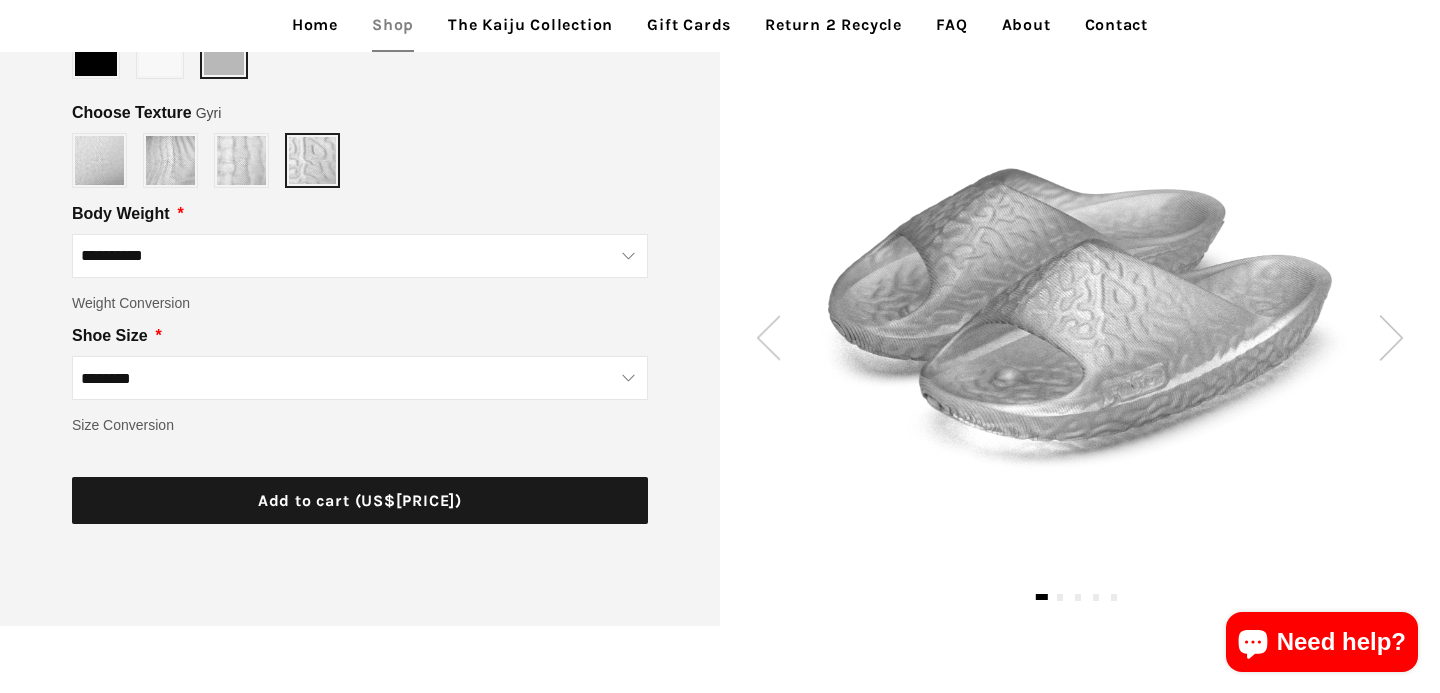 click on "********" at bounding box center [360, 378] 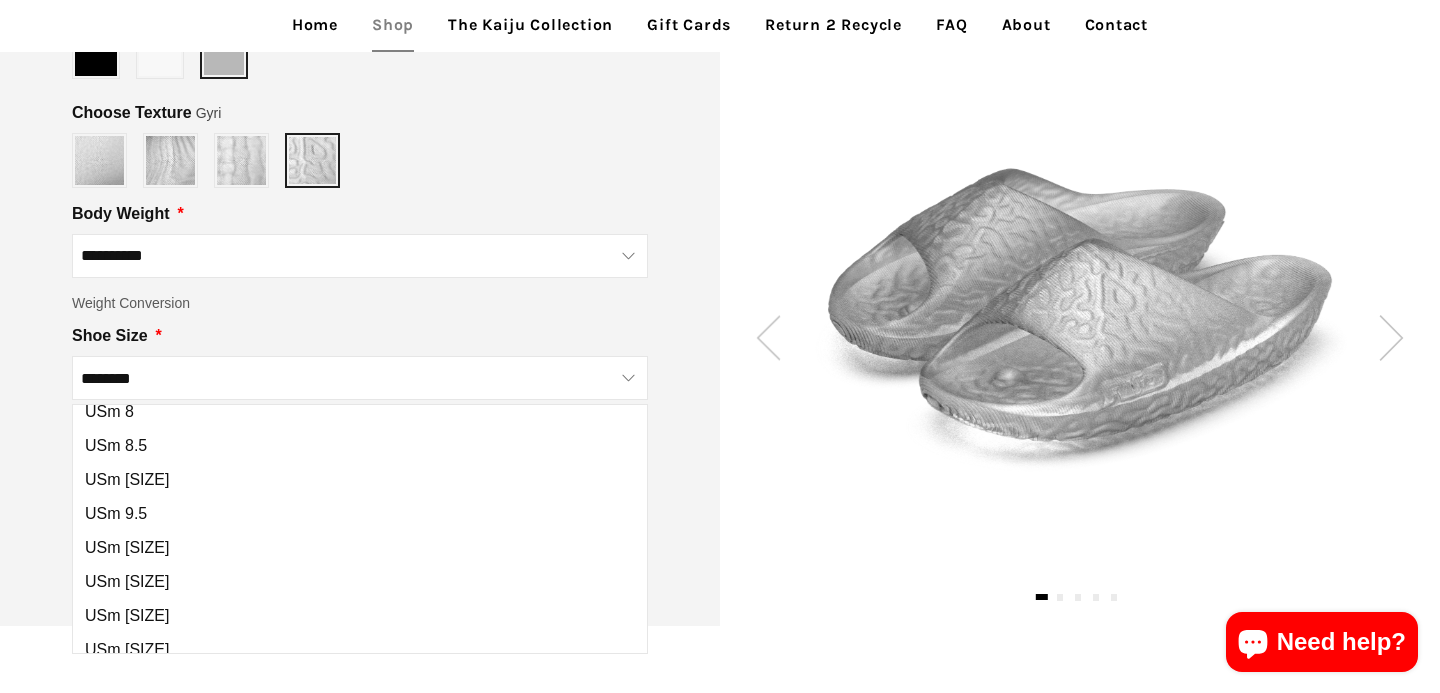 scroll, scrollTop: 288, scrollLeft: 0, axis: vertical 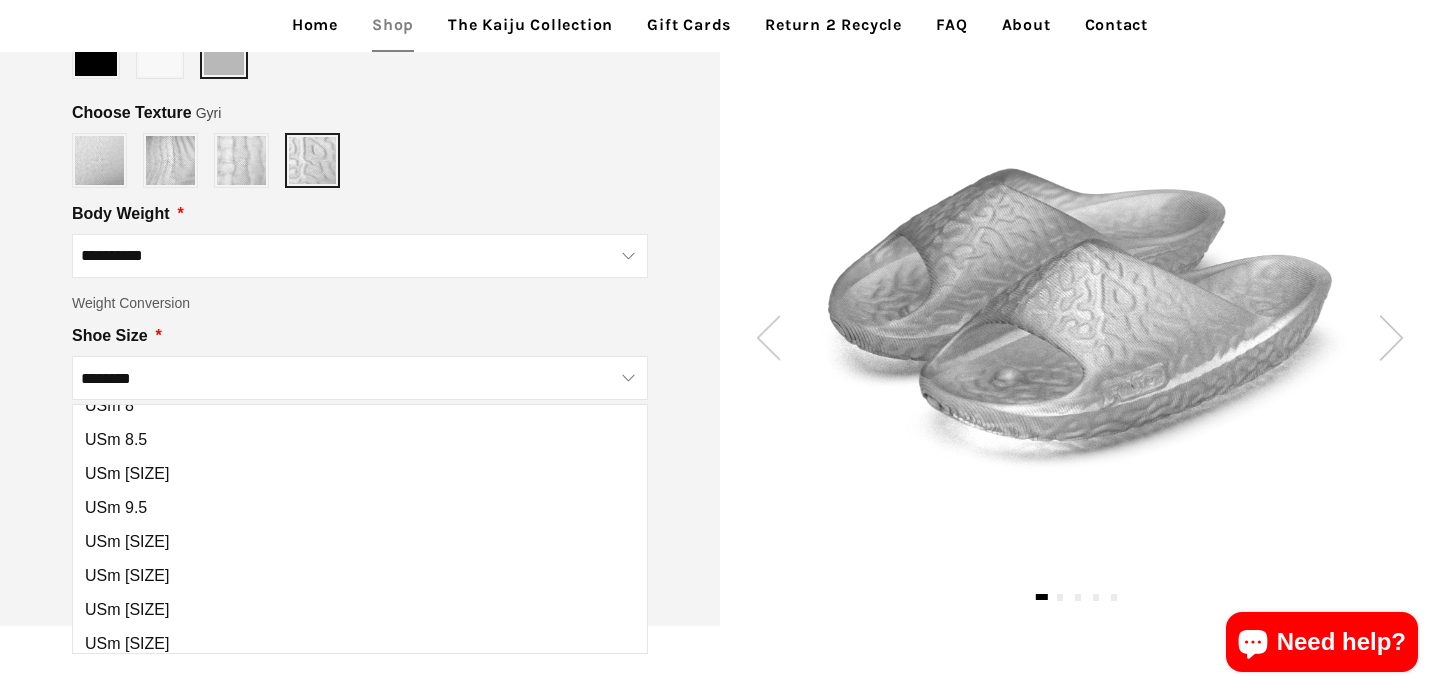 click on "**********" at bounding box center (360, 210) 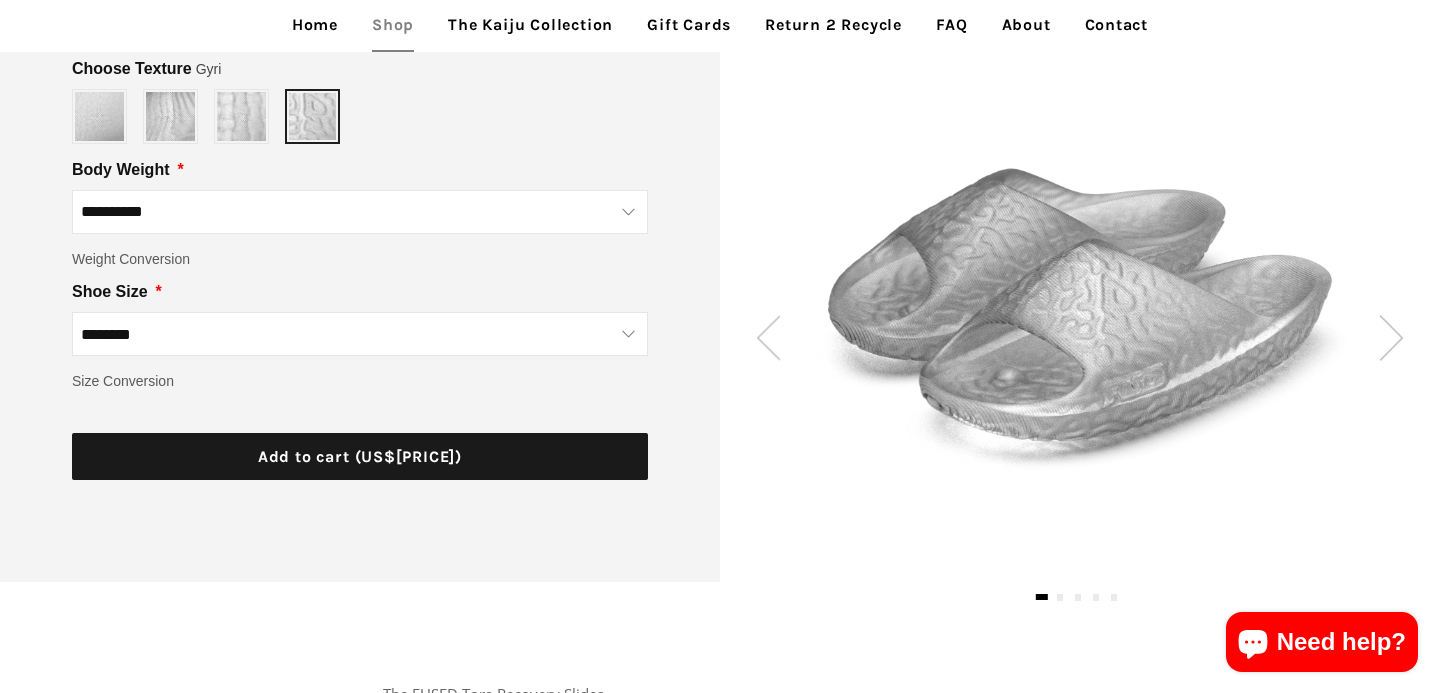 scroll, scrollTop: 560, scrollLeft: 0, axis: vertical 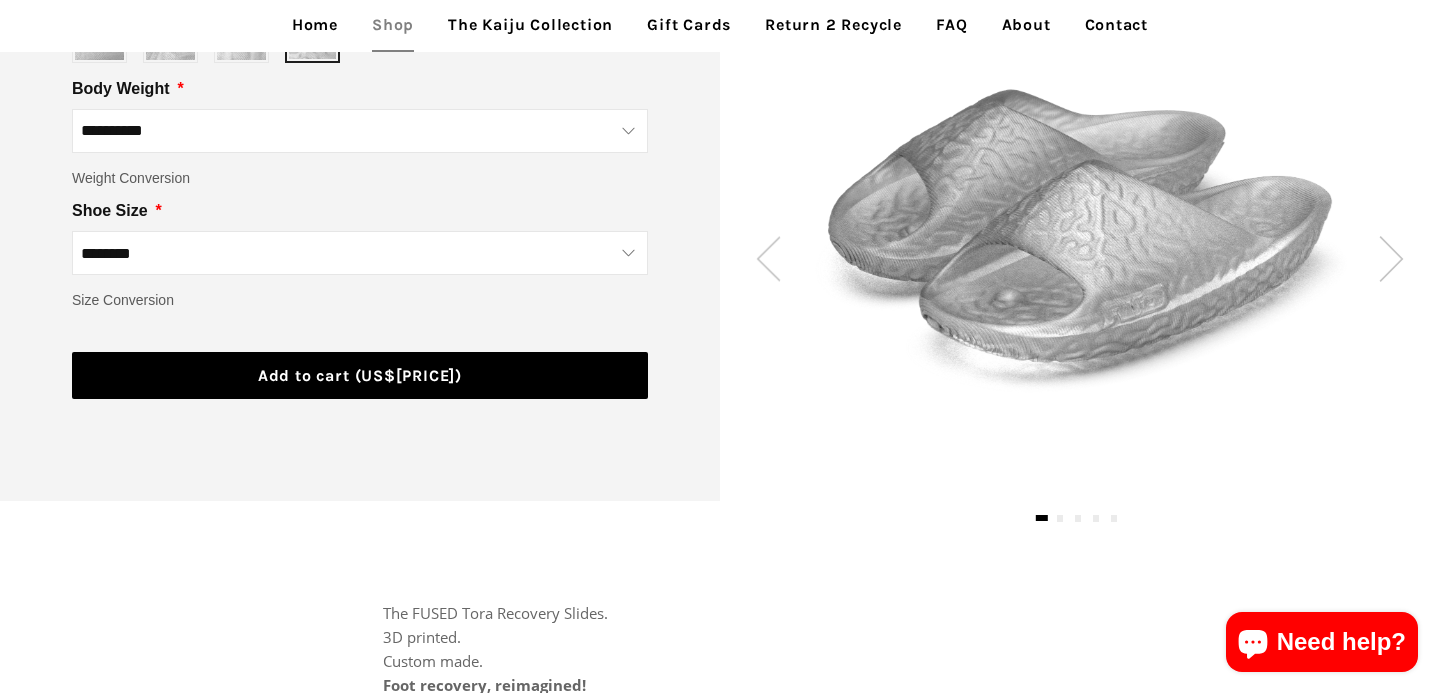 click on "(US$[PRICE])" at bounding box center (409, 375) 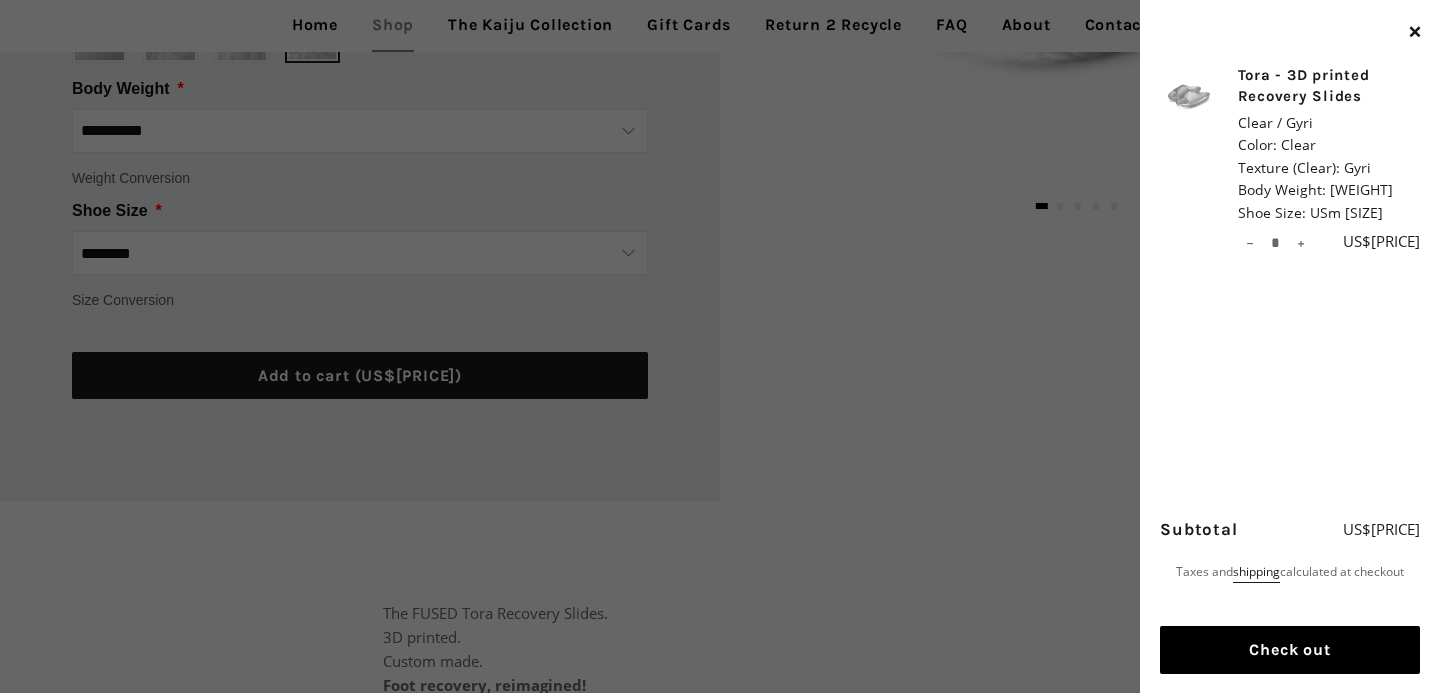click on "Check out" at bounding box center (1290, 650) 